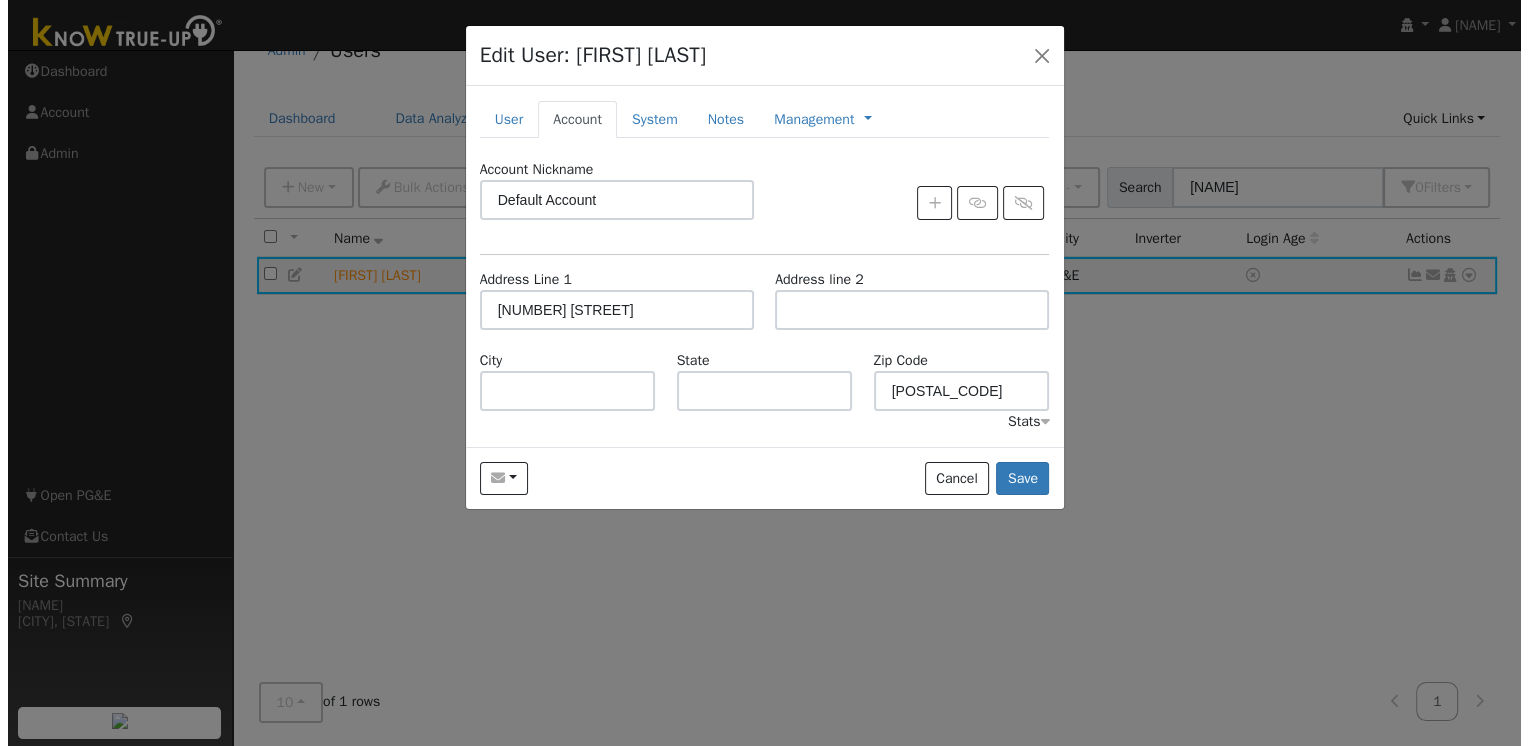 scroll, scrollTop: 35, scrollLeft: 0, axis: vertical 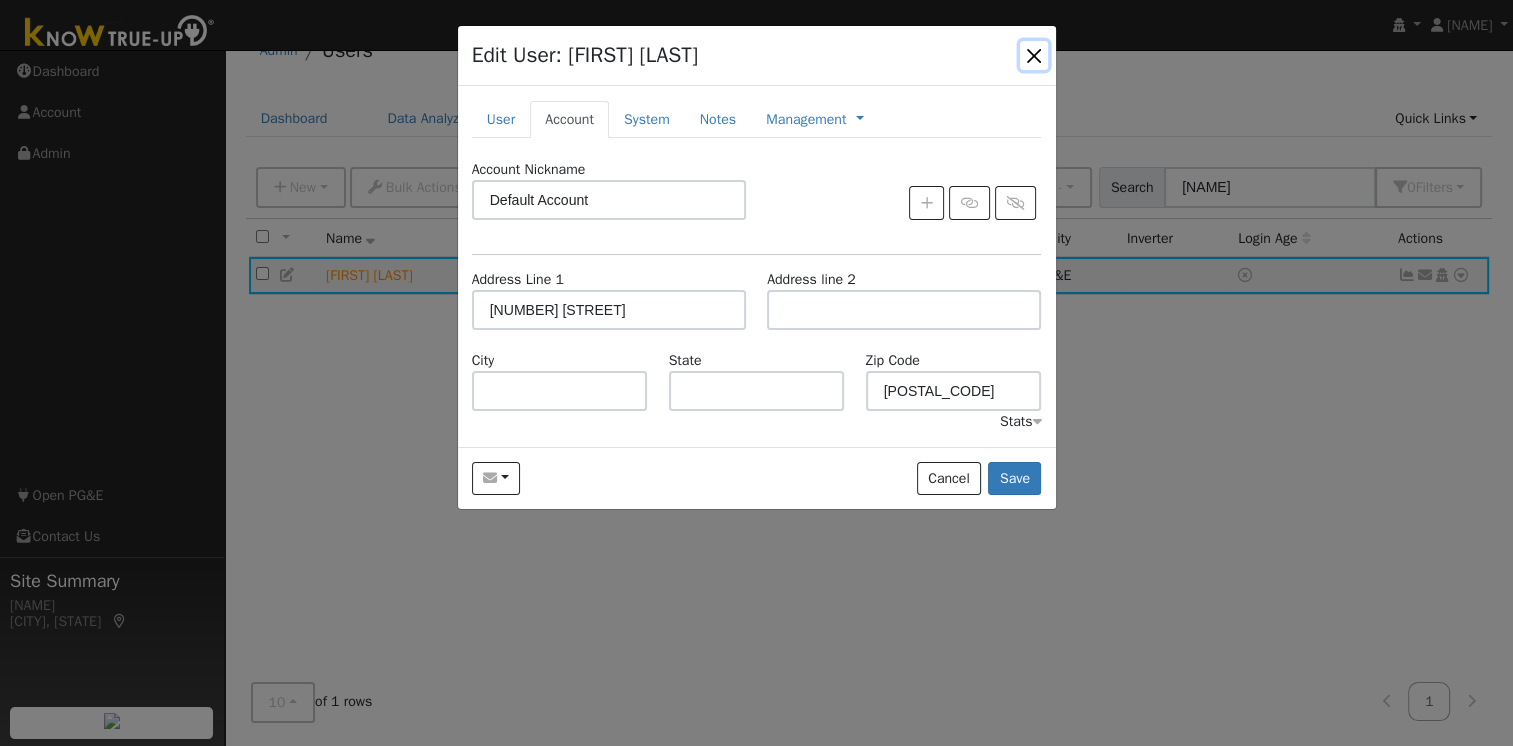 click at bounding box center (1034, 55) 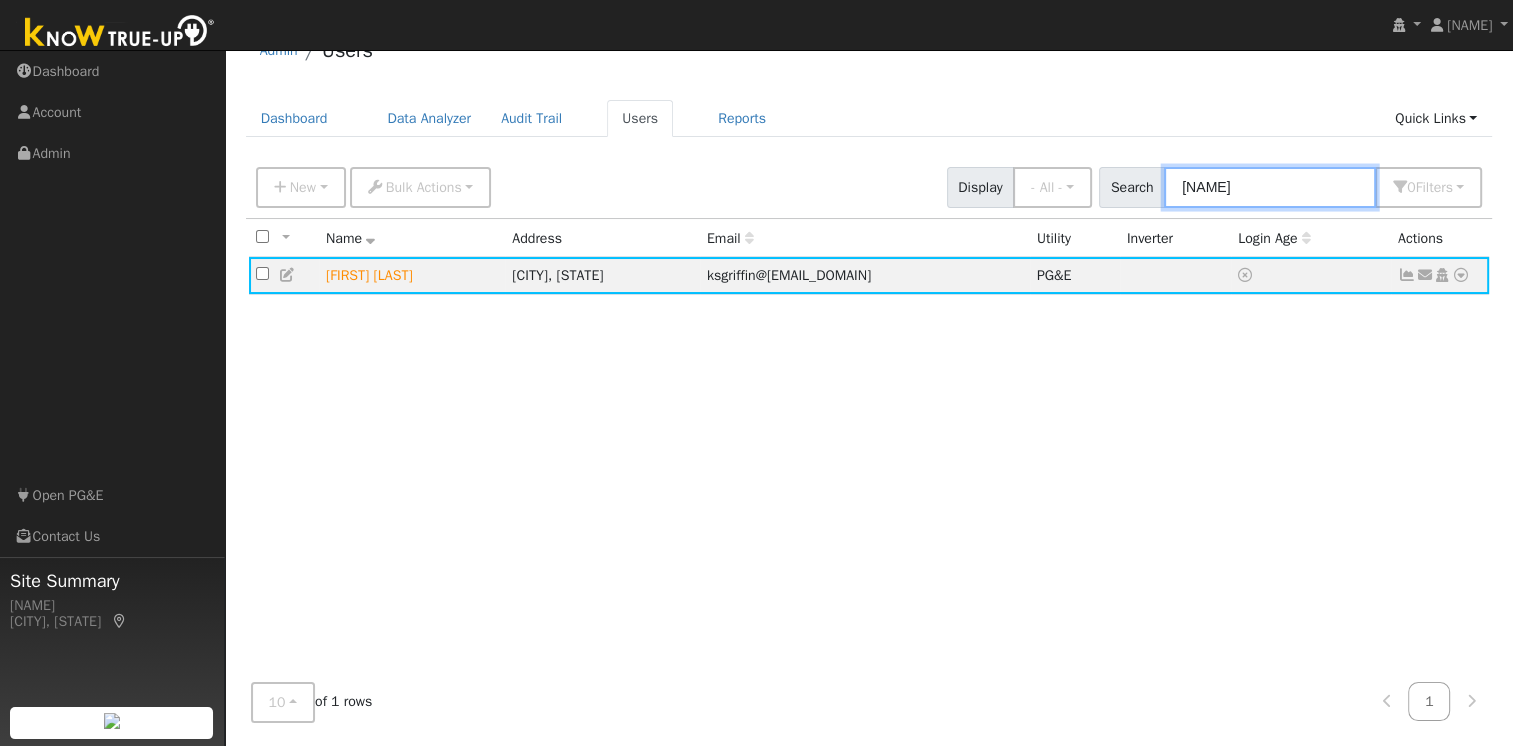 drag, startPoint x: 1231, startPoint y: 176, endPoint x: 1105, endPoint y: 202, distance: 128.65457 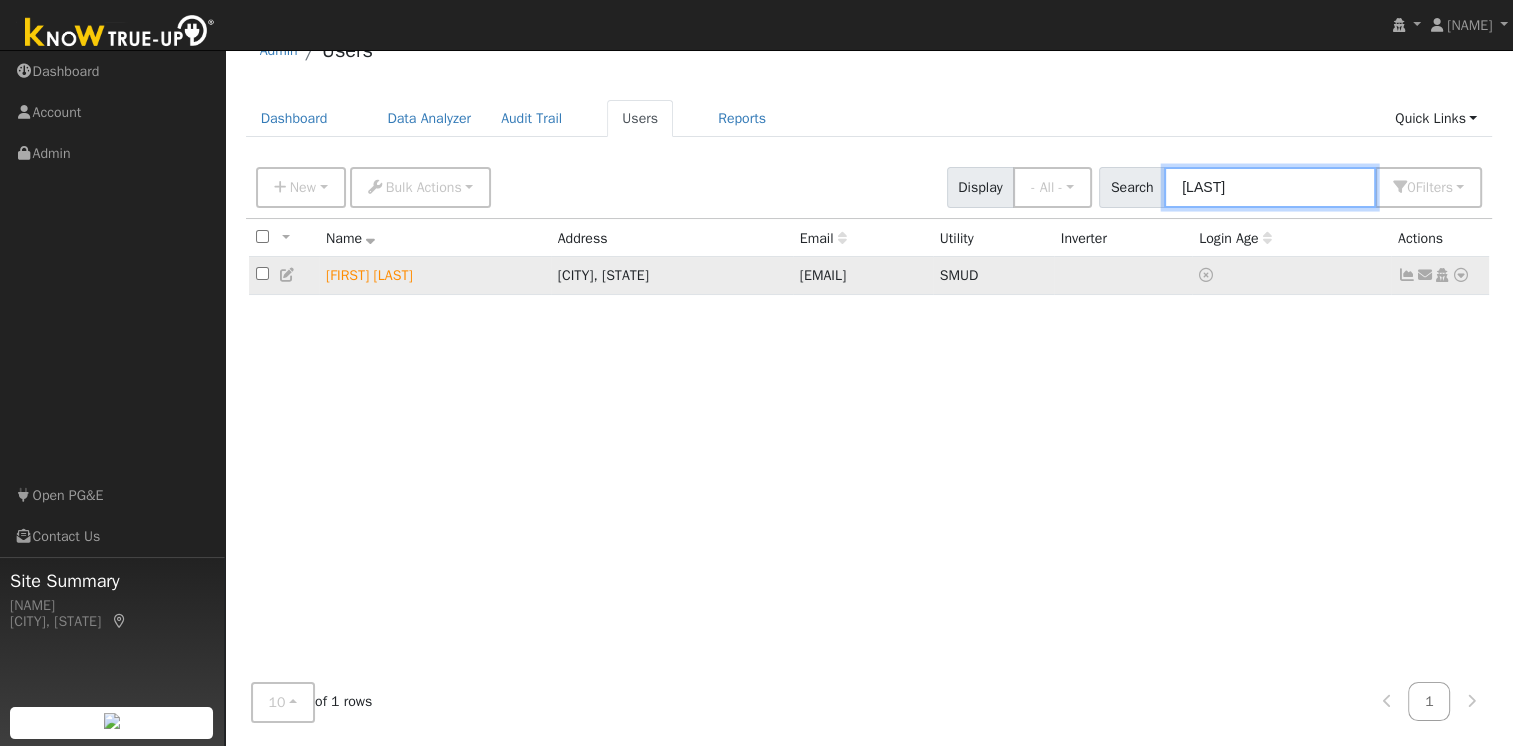 type on "[LAST]" 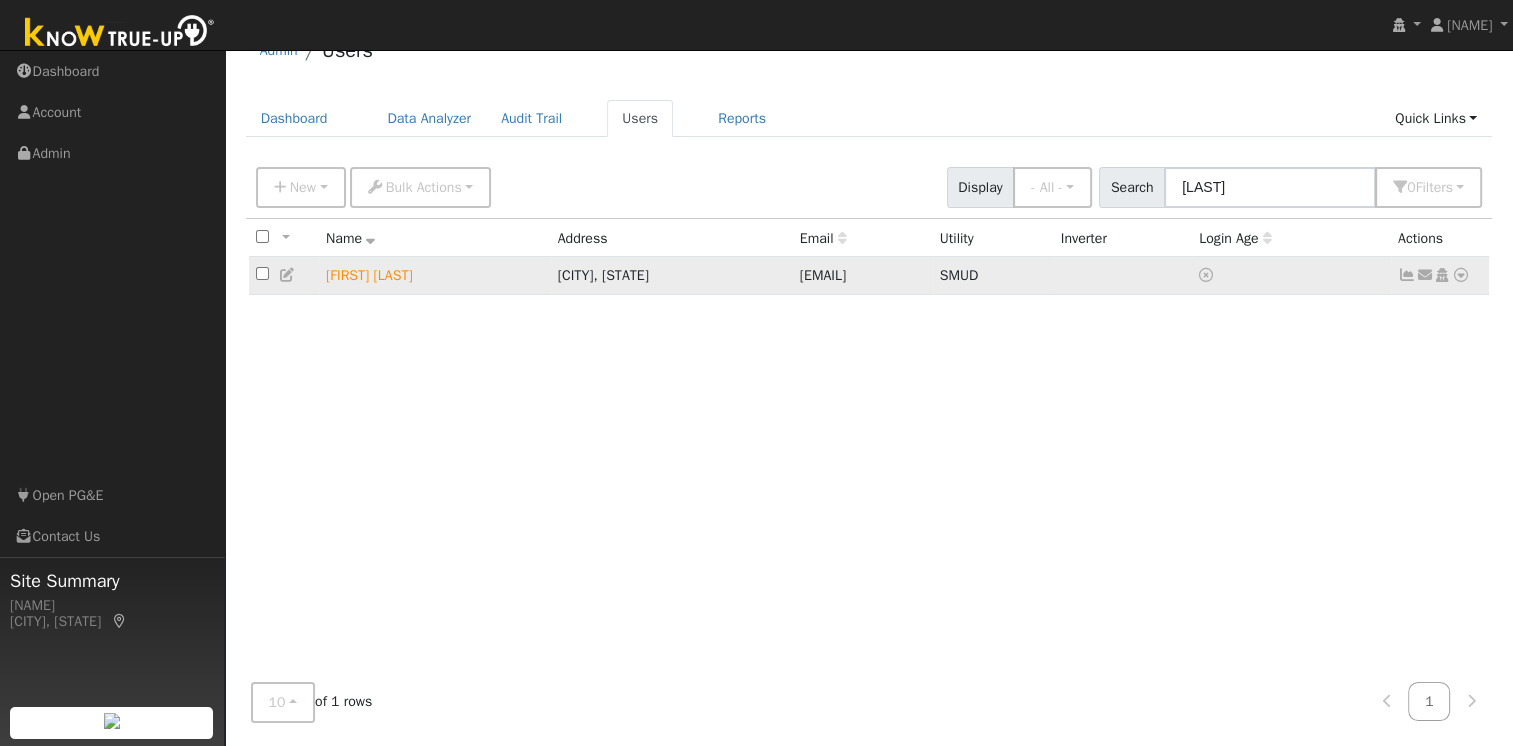 click at bounding box center [1407, 275] 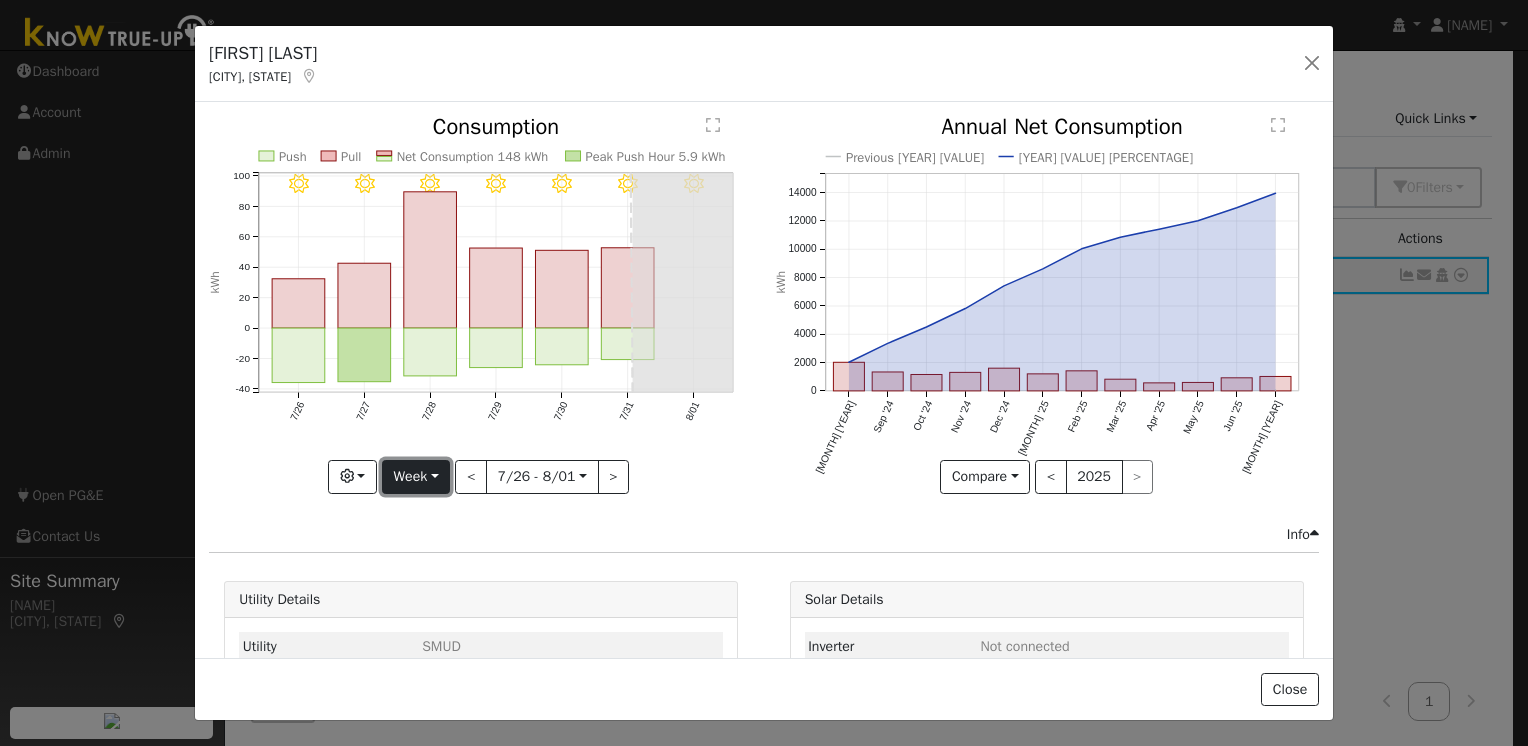 click on "Week" at bounding box center (416, 477) 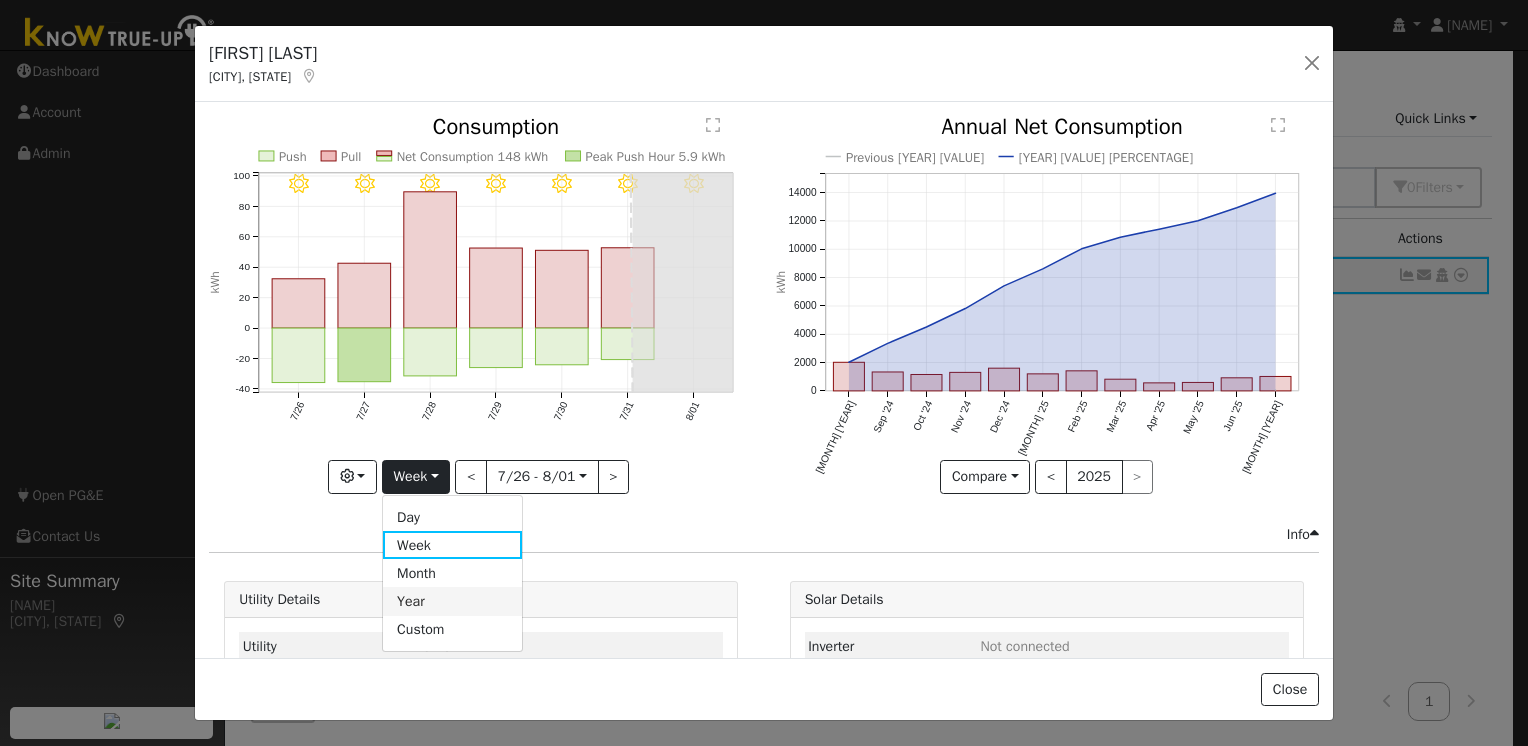 click on "Year" at bounding box center (452, 601) 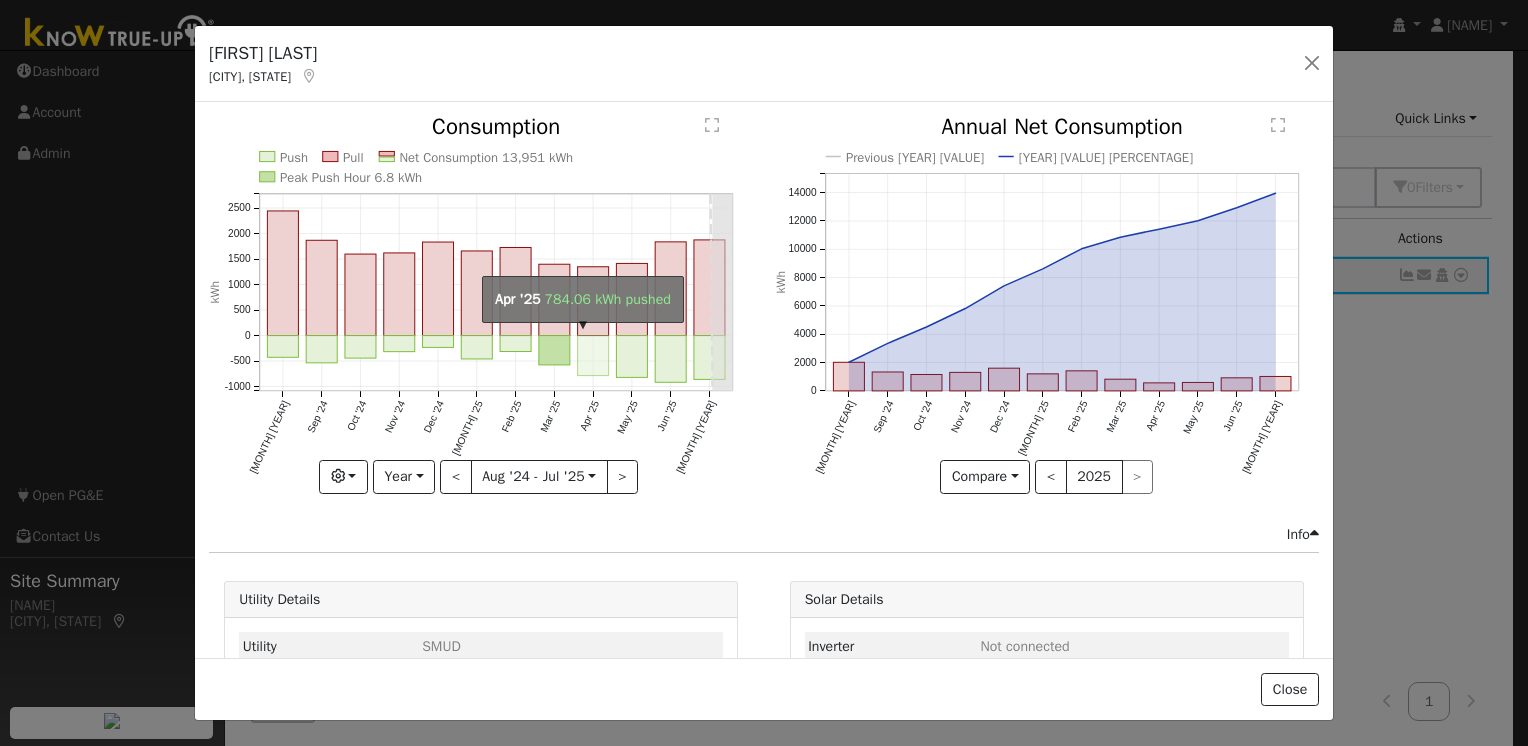 click on "onclick=""" 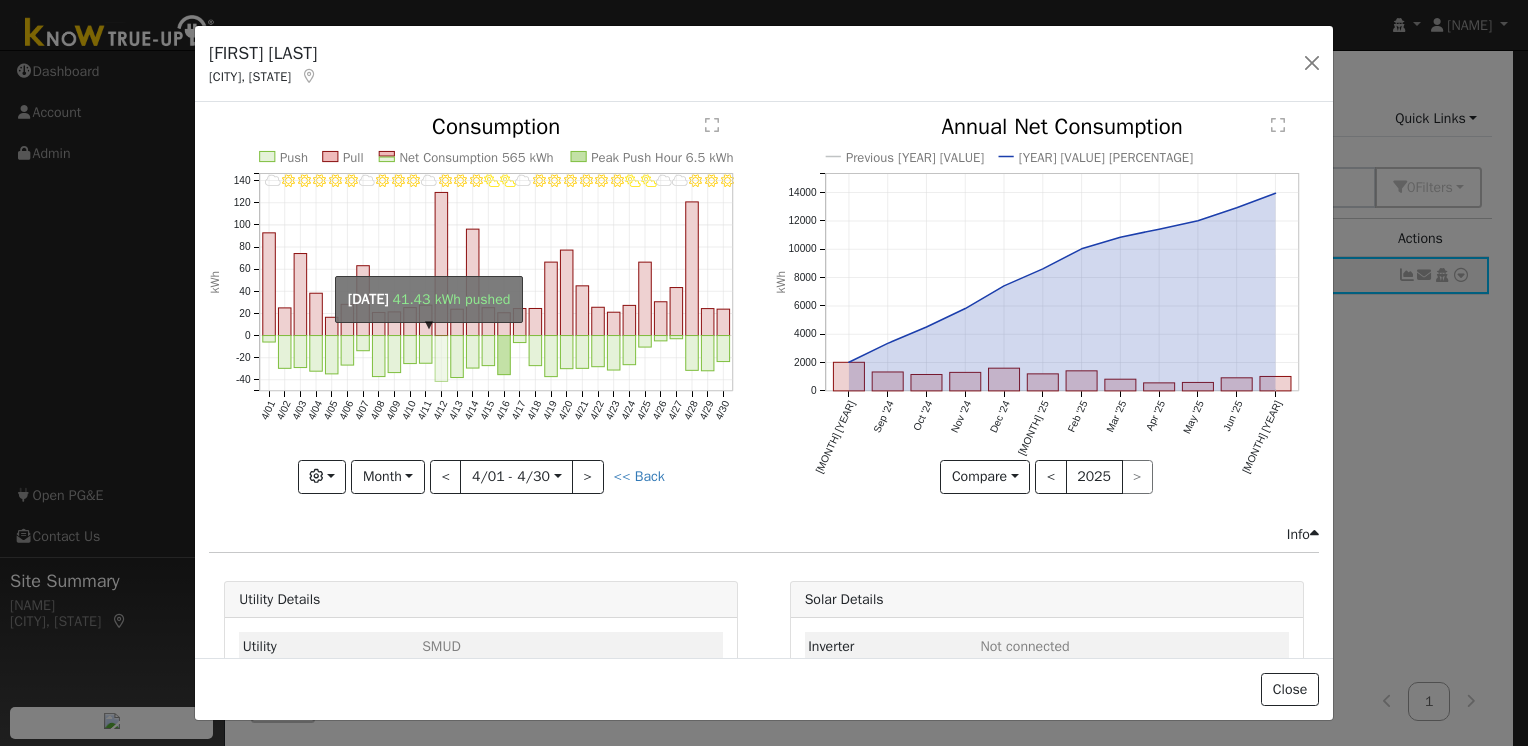 click on "onclick=""" 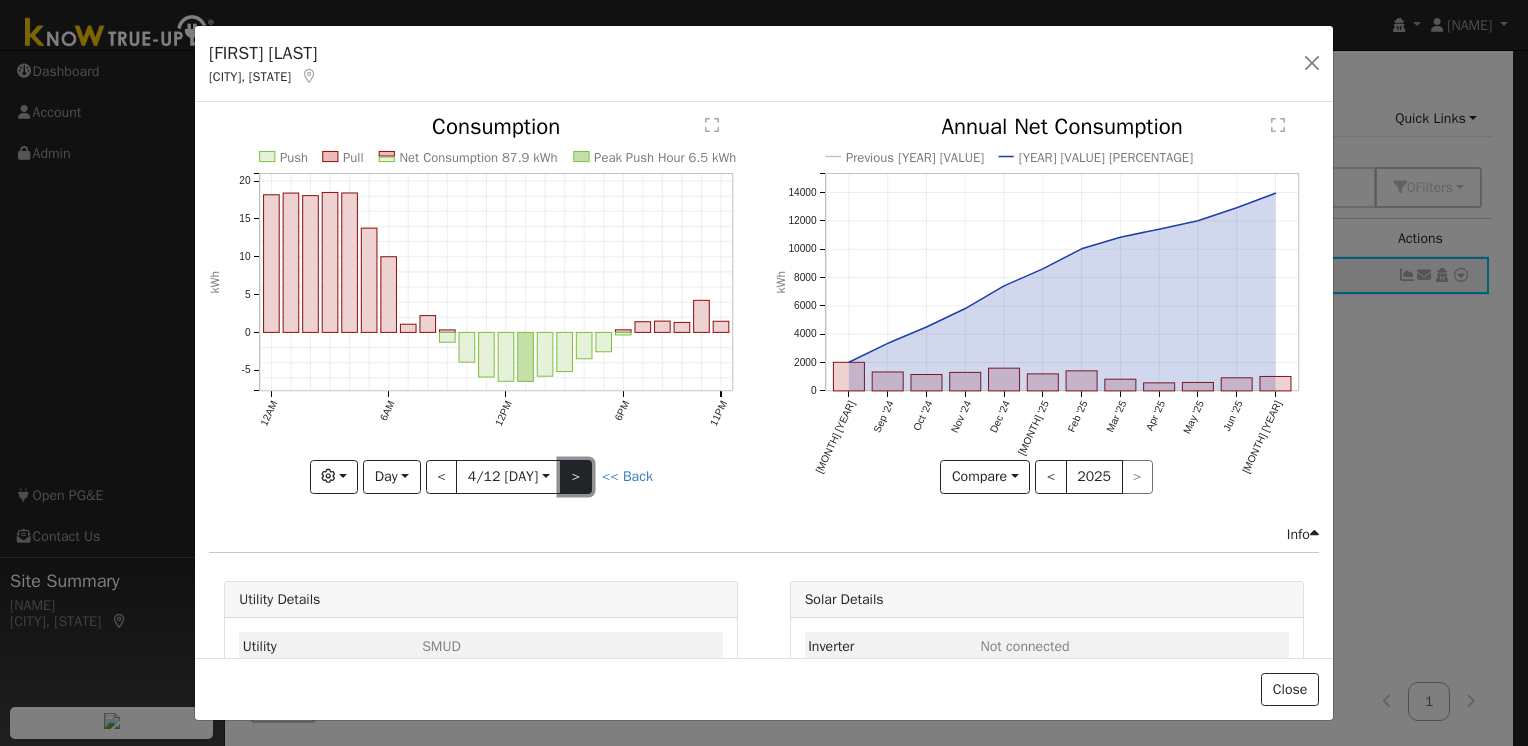 click on ">" at bounding box center (576, 477) 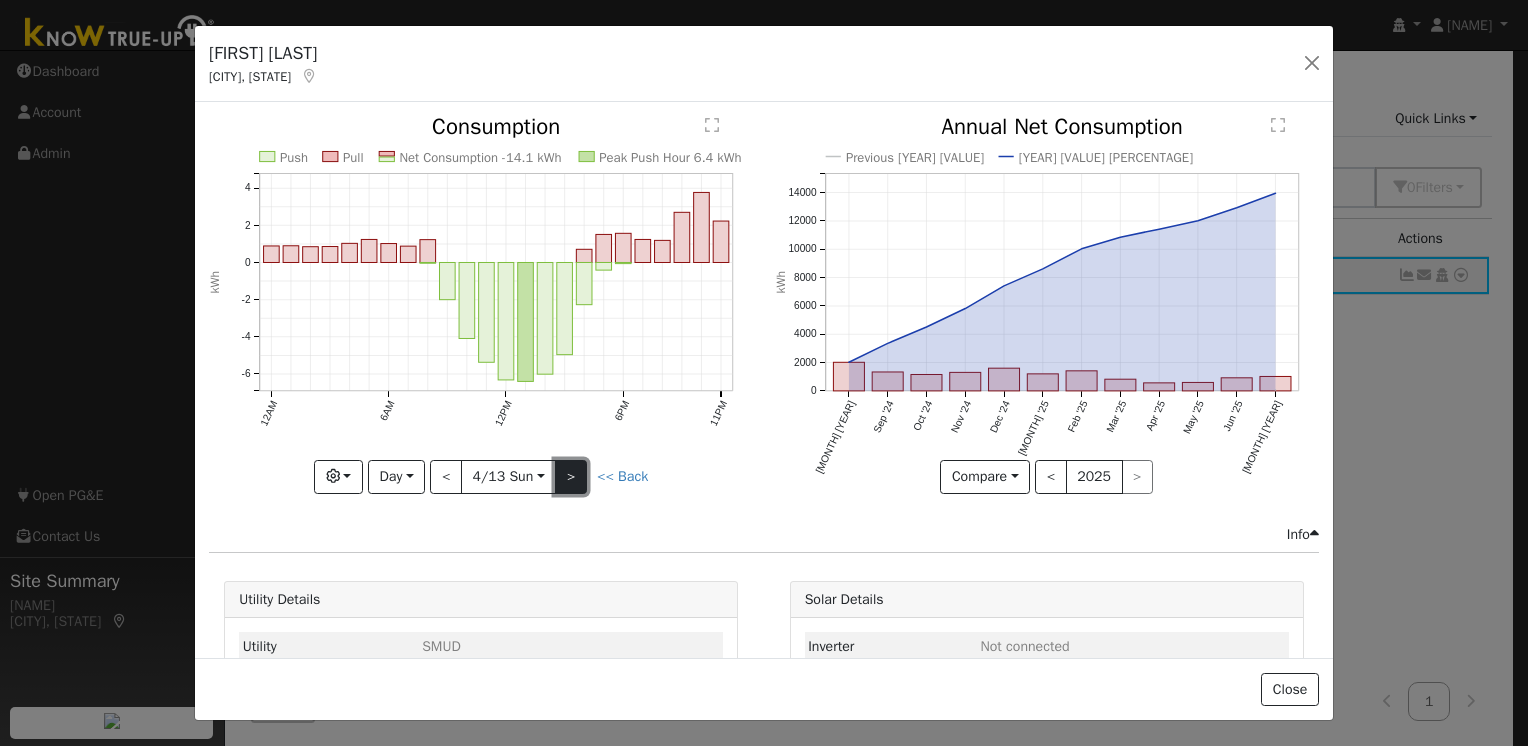 click on ">" at bounding box center [571, 477] 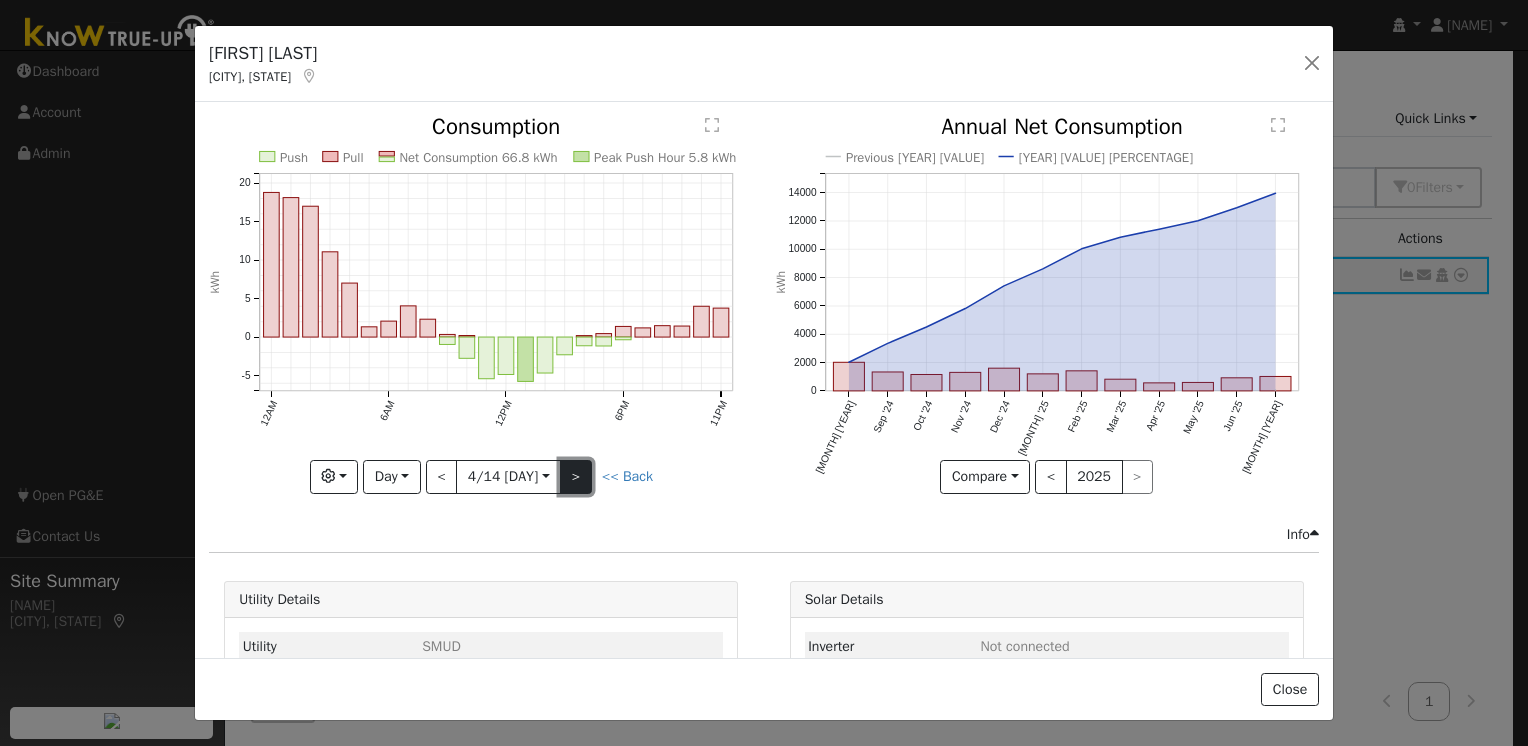 click on ">" at bounding box center (576, 477) 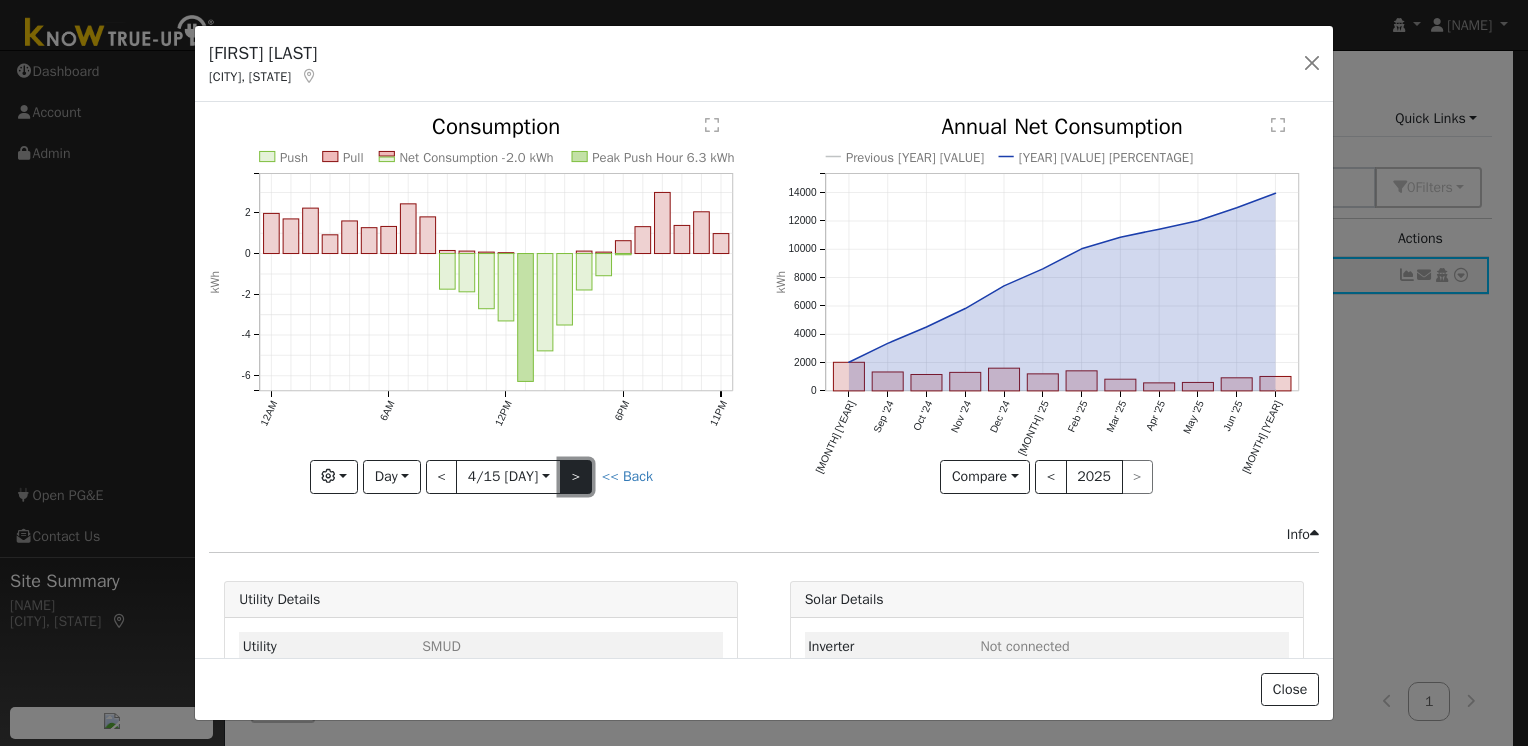 click on ">" at bounding box center (576, 477) 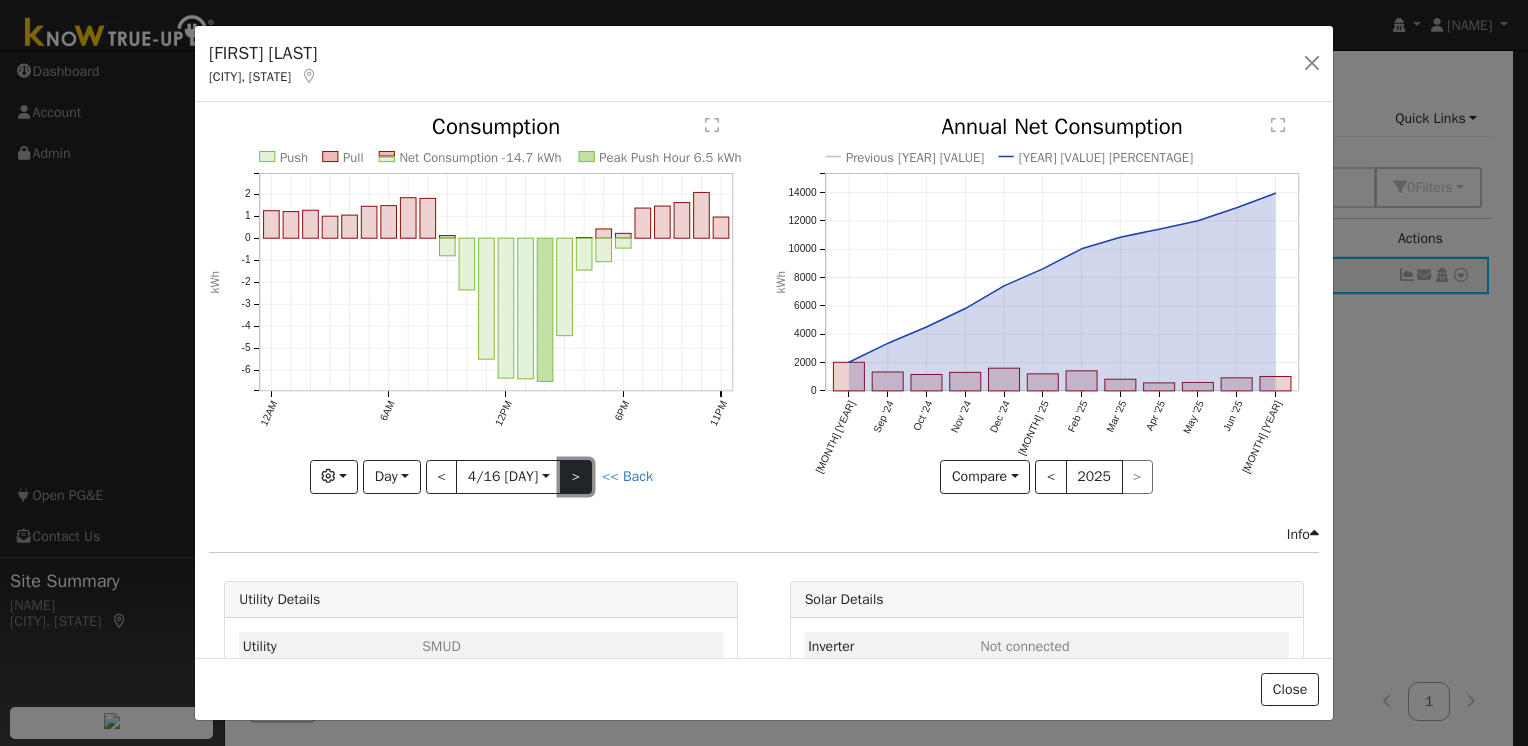 click on ">" at bounding box center [576, 477] 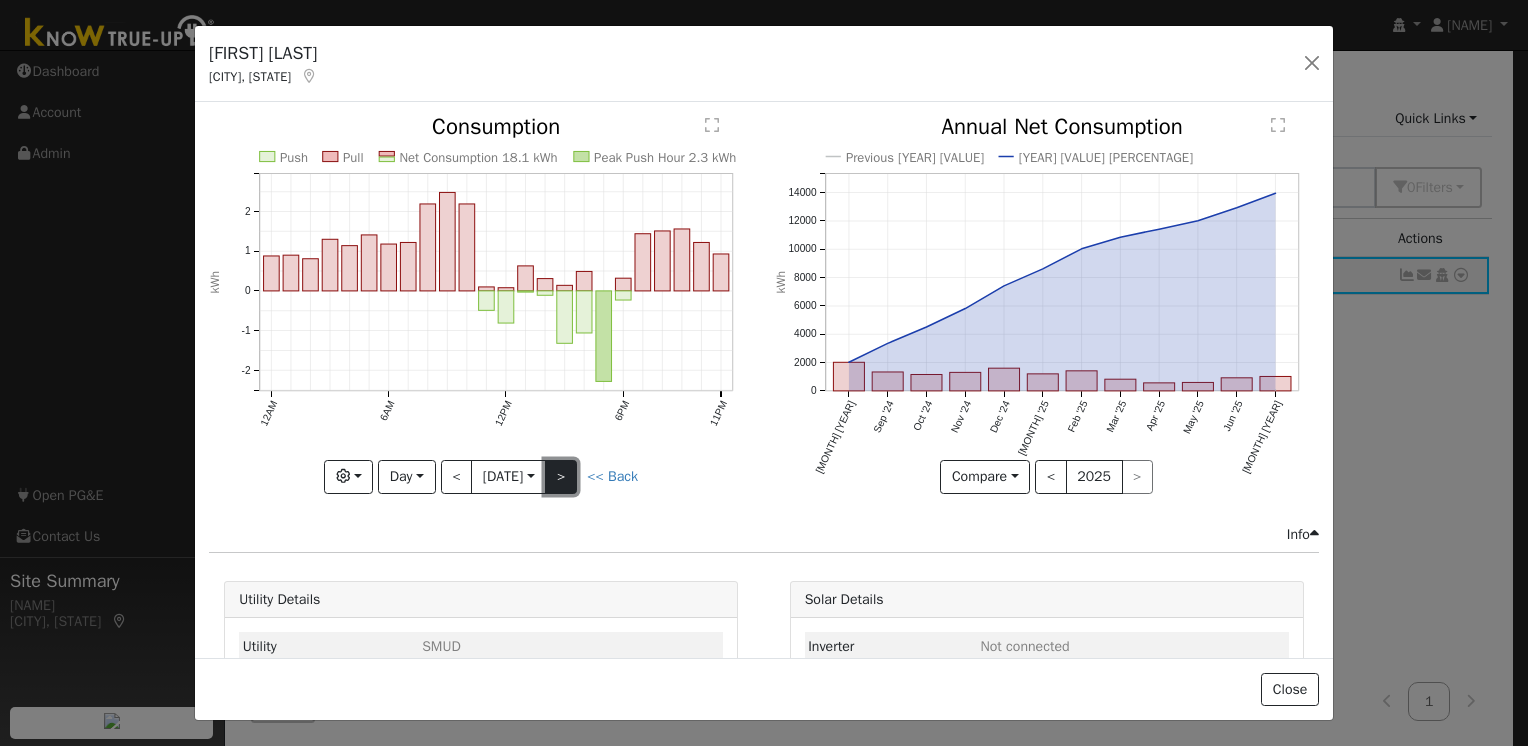 click on ">" at bounding box center [561, 477] 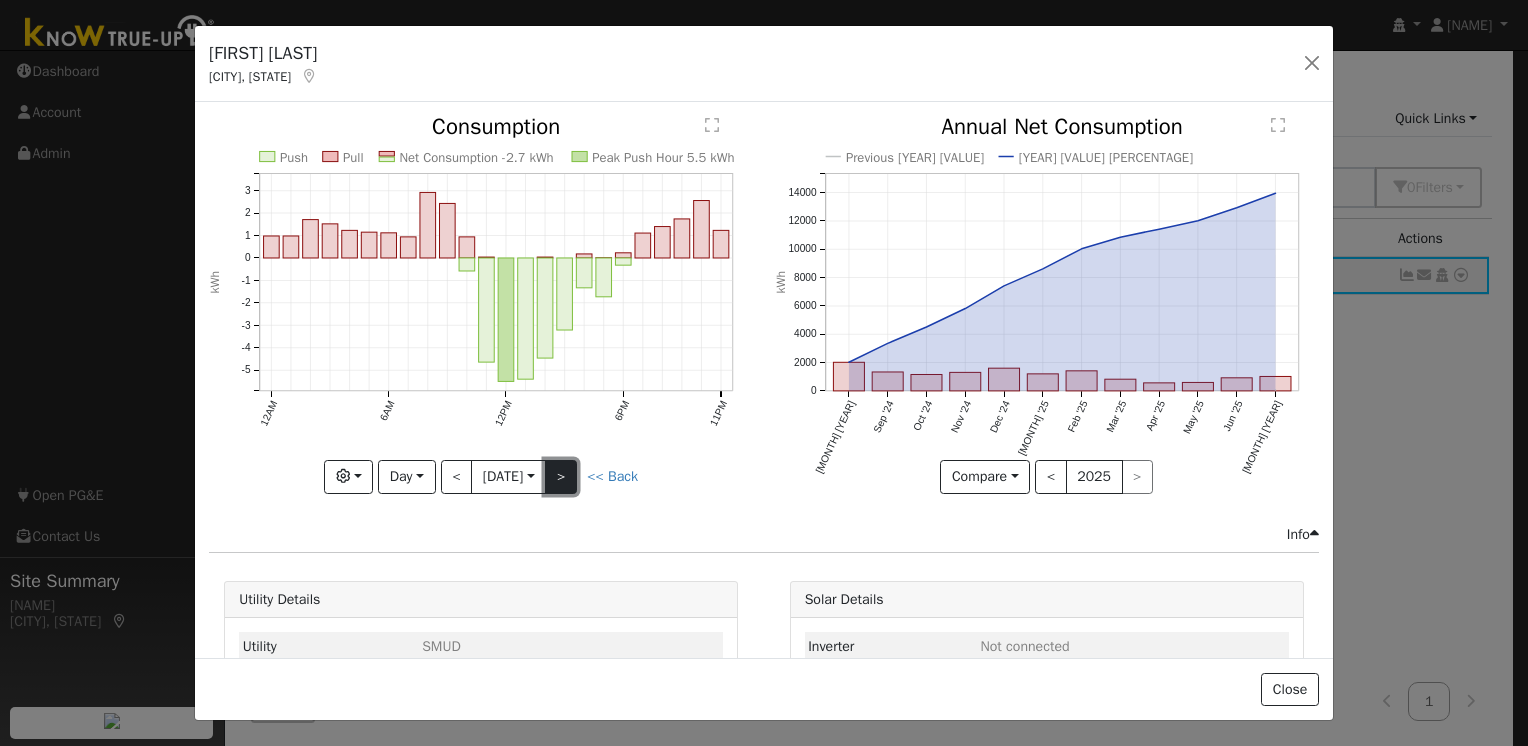 click on ">" at bounding box center (561, 477) 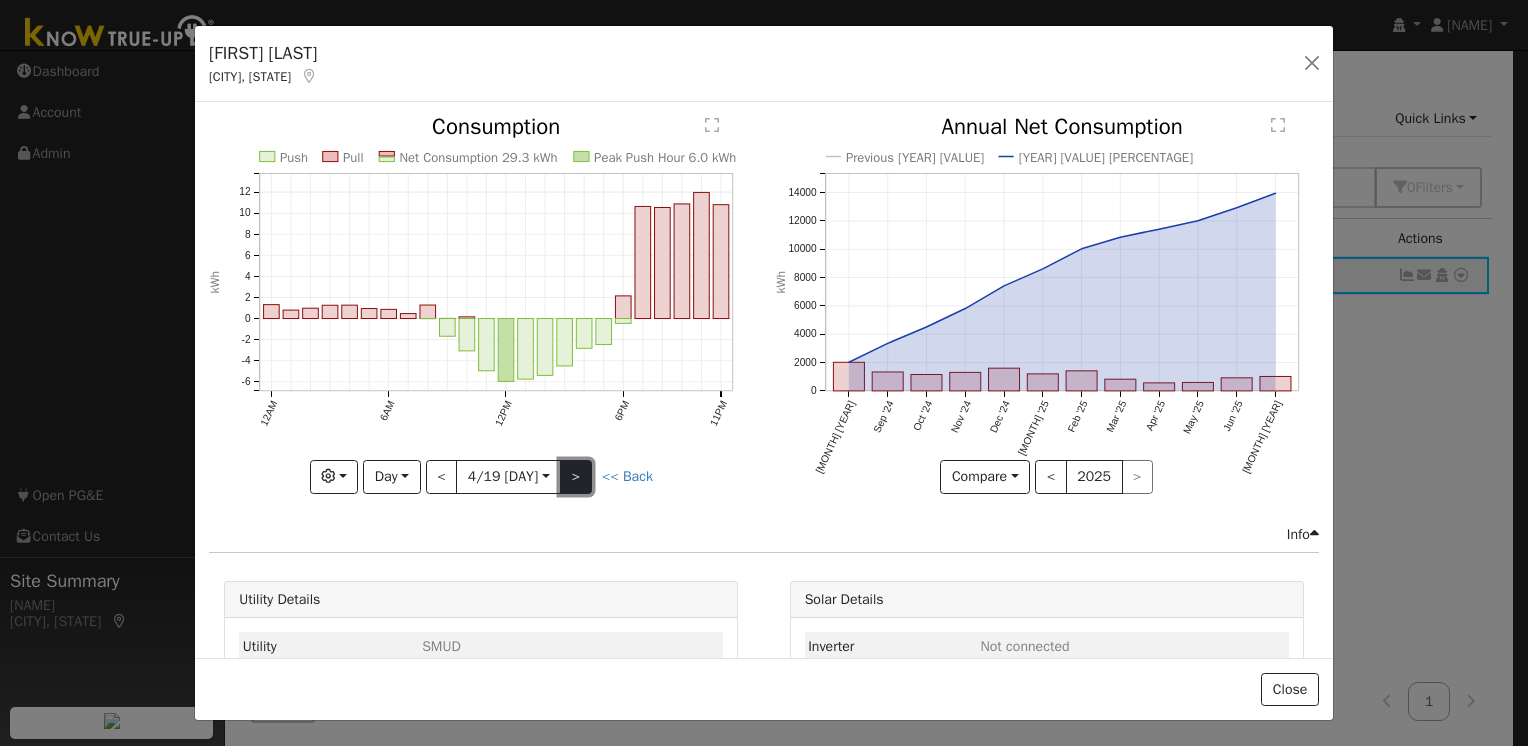 click on ">" at bounding box center [576, 477] 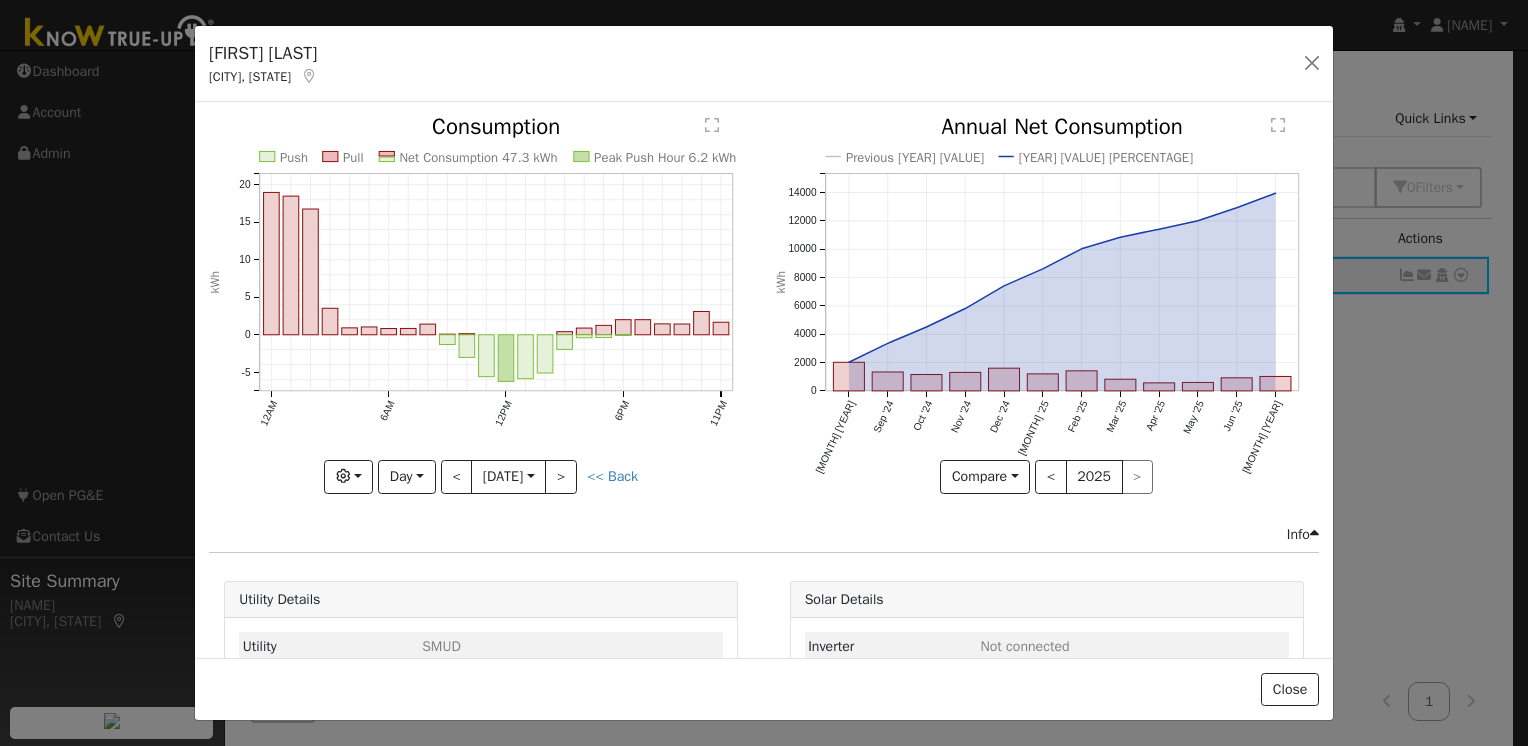 click on "Push Pull Net Consumption 47.3 kWh Peak Push Hour 6.2 kWh 12AM 6AM 12PM 6PM 11PM -5 0 5 10 15 20  Consumption kWh onclick="" onclick="" onclick="" onclick="" onclick="" onclick="" onclick="" onclick="" onclick="" onclick="" onclick="" onclick="" onclick="" onclick="" onclick="" onclick="" onclick="" onclick="" onclick="" onclick="" onclick="" onclick="" onclick="" onclick="" onclick="" onclick="" onclick="" onclick="" onclick="" onclick="" onclick="" onclick="" onclick="" onclick="" onclick="" onclick="" onclick="" onclick="" onclick="" onclick="" onclick="" onclick="" onclick="" onclick="" onclick="" onclick="" onclick="" onclick="" Graphs Estimated Production Previous Year Consumption Previous Year Total Consumption Previous Year Cumulative Consumption Previous Year Options Weather °F kWh $ Net Push/Pull Previous Year Period Day Day Week Month Year Custom < 4/20 Sun  2025-04-20 > << Back" at bounding box center [481, 319] 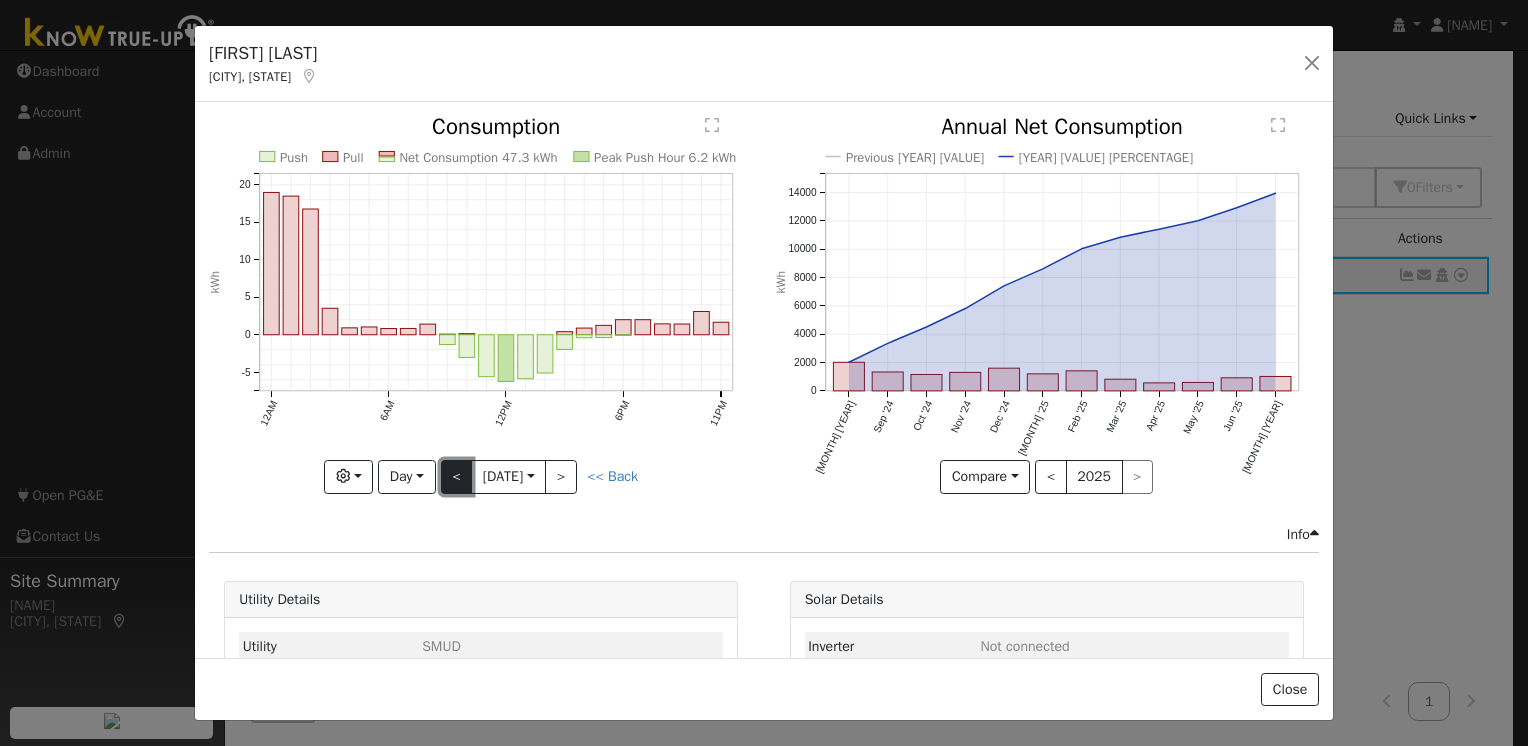 click on "<" at bounding box center (457, 477) 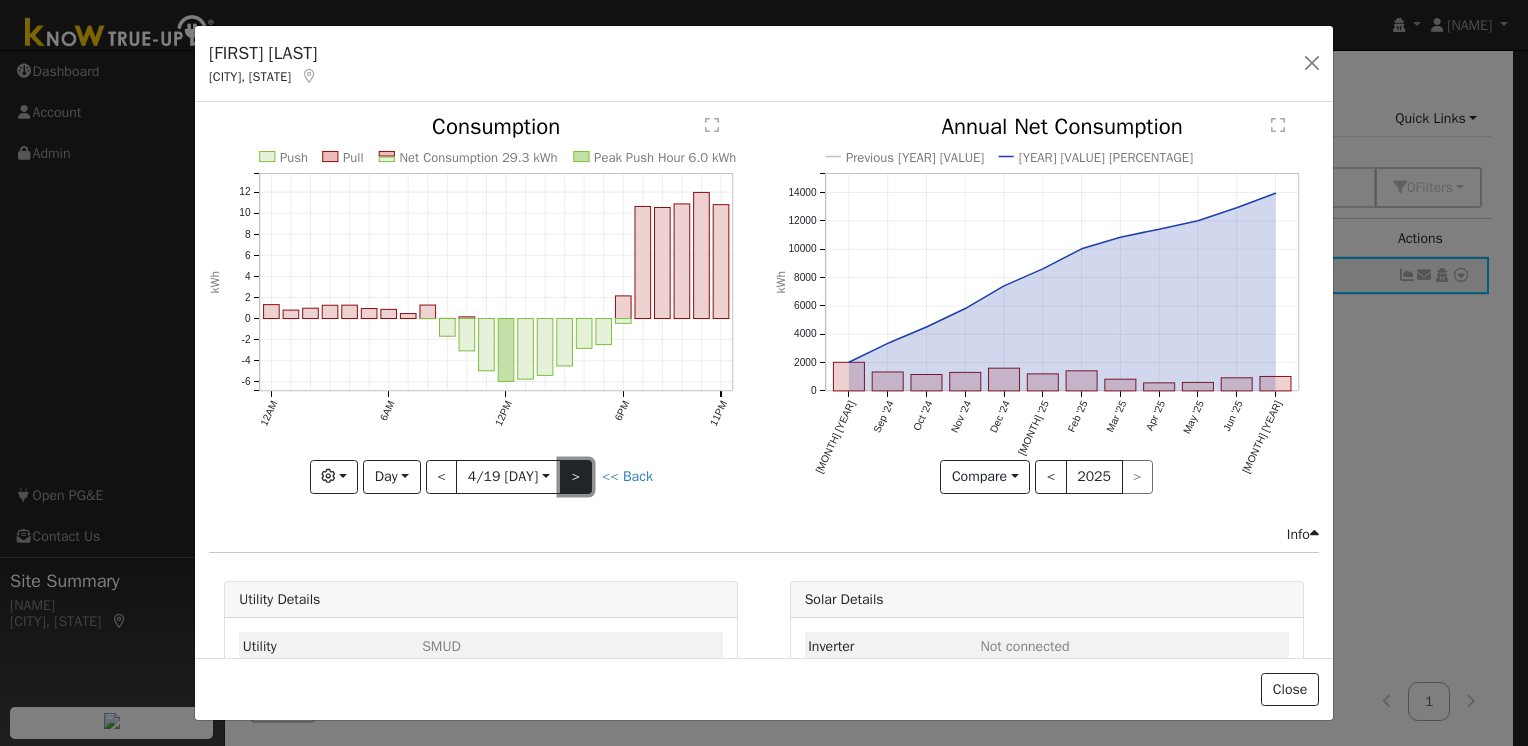 click on ">" at bounding box center (576, 477) 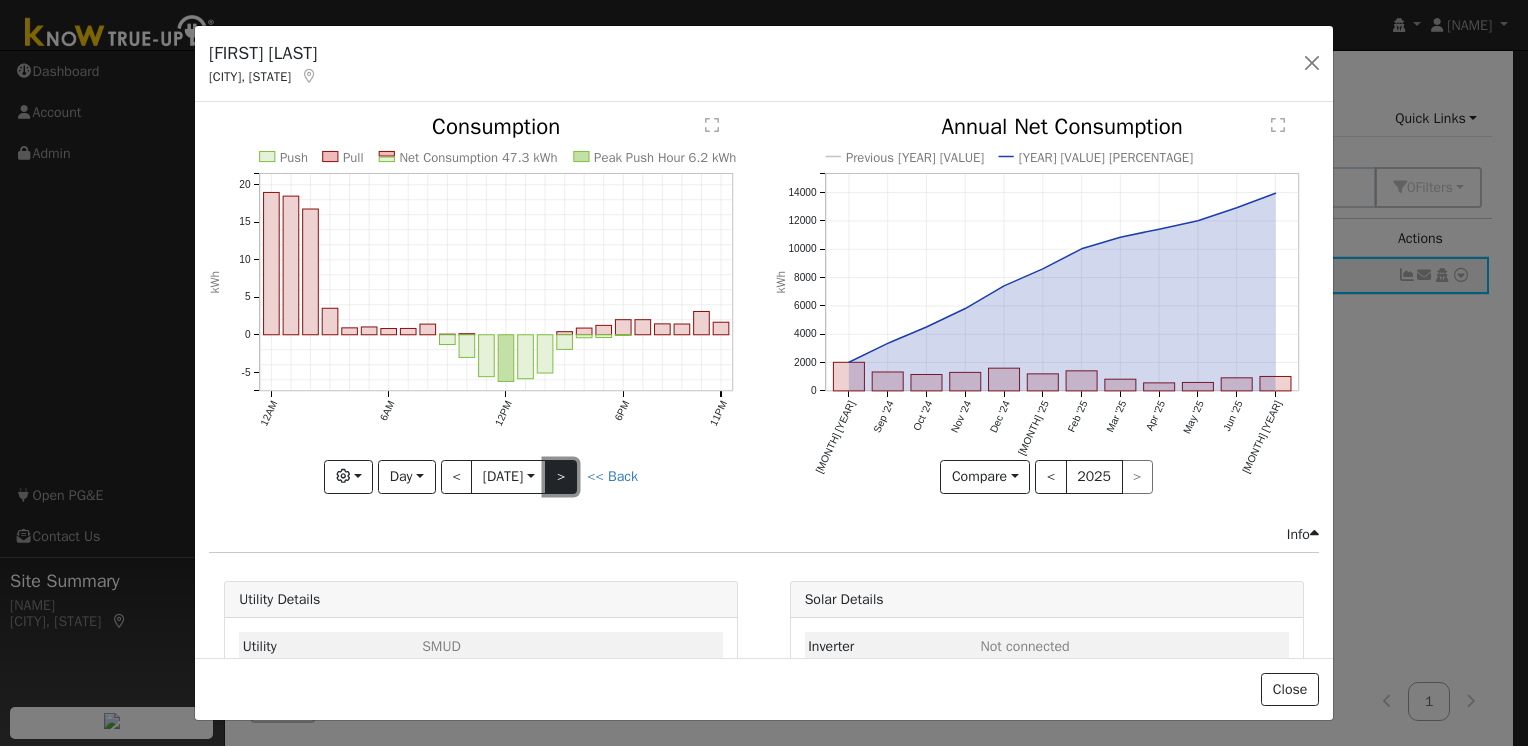 click on ">" at bounding box center [561, 477] 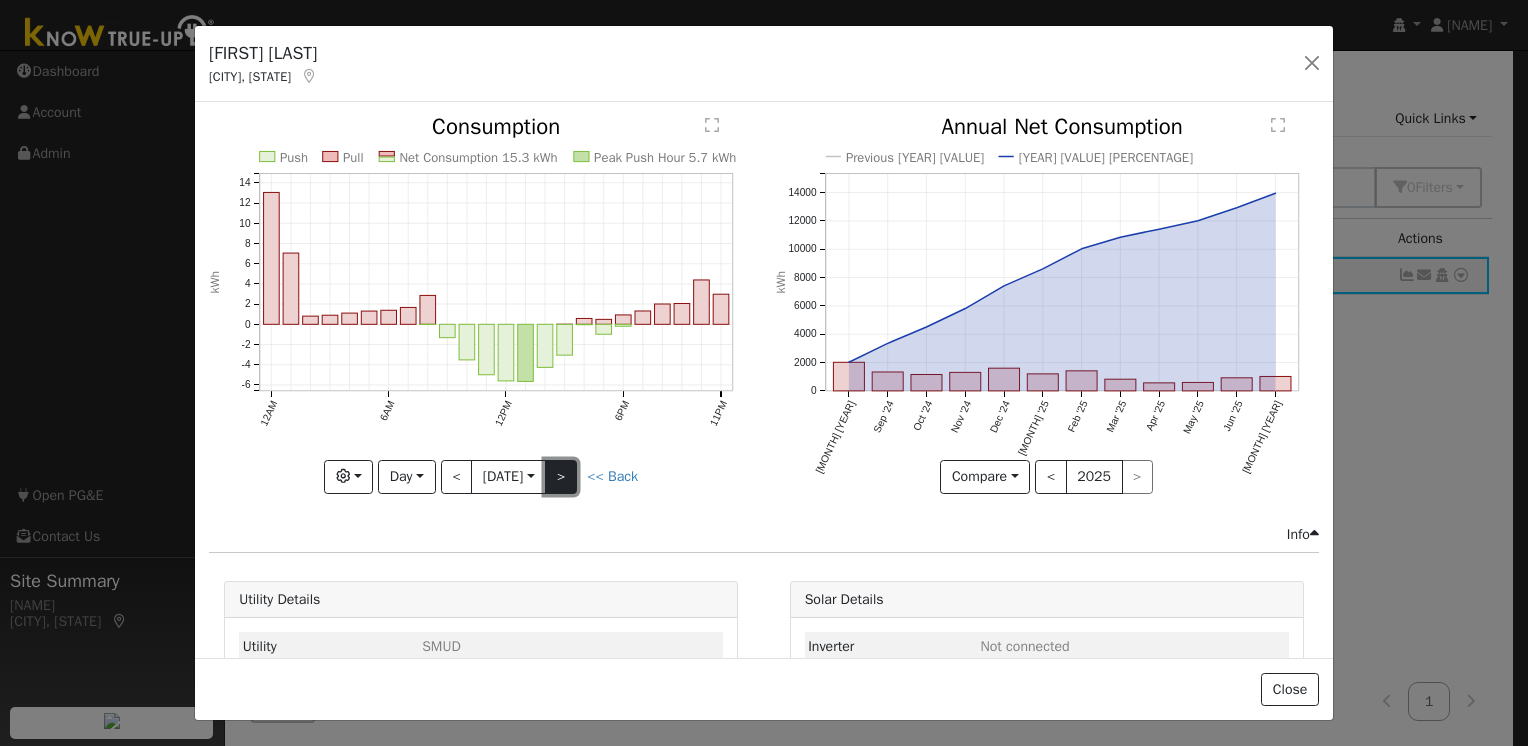 click on ">" at bounding box center [561, 477] 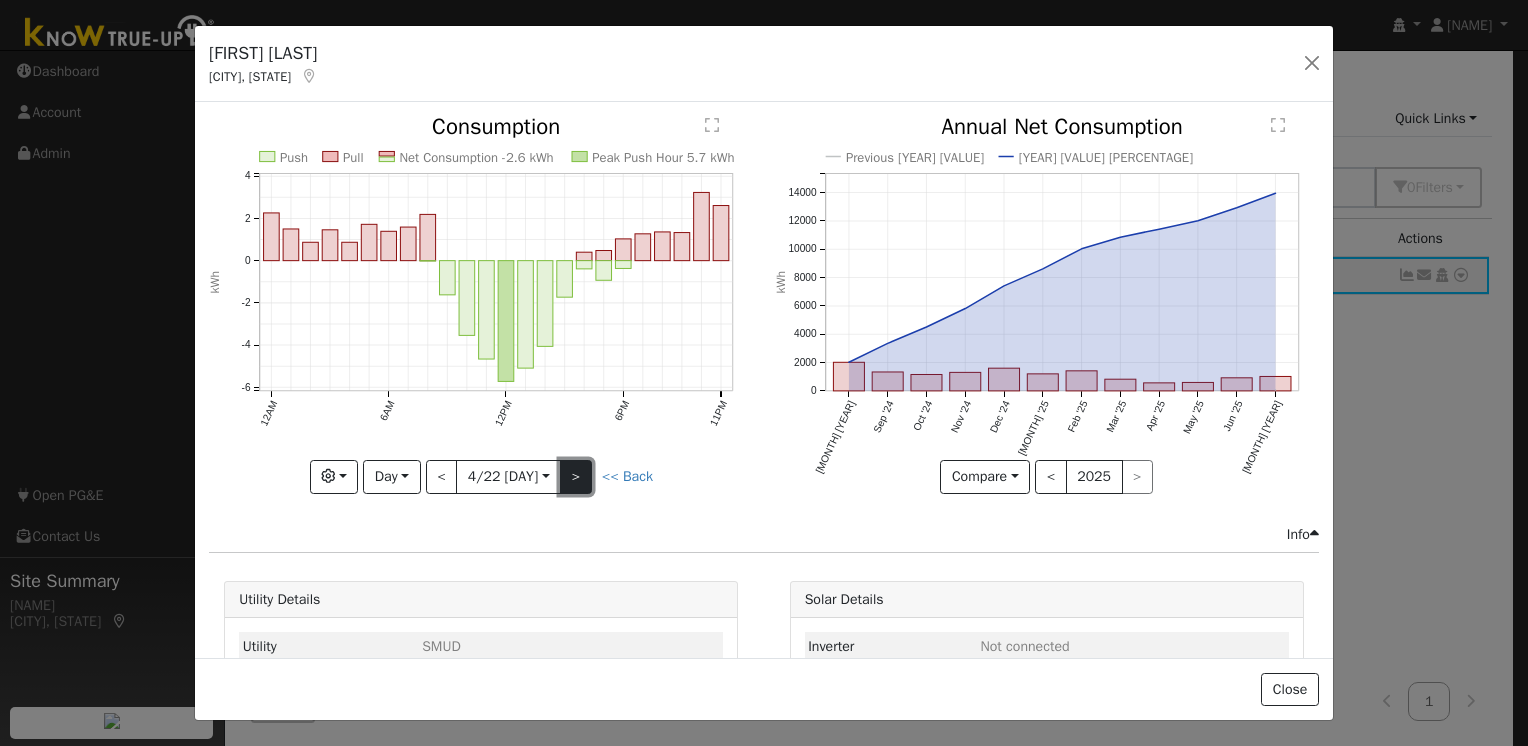click on ">" at bounding box center [576, 477] 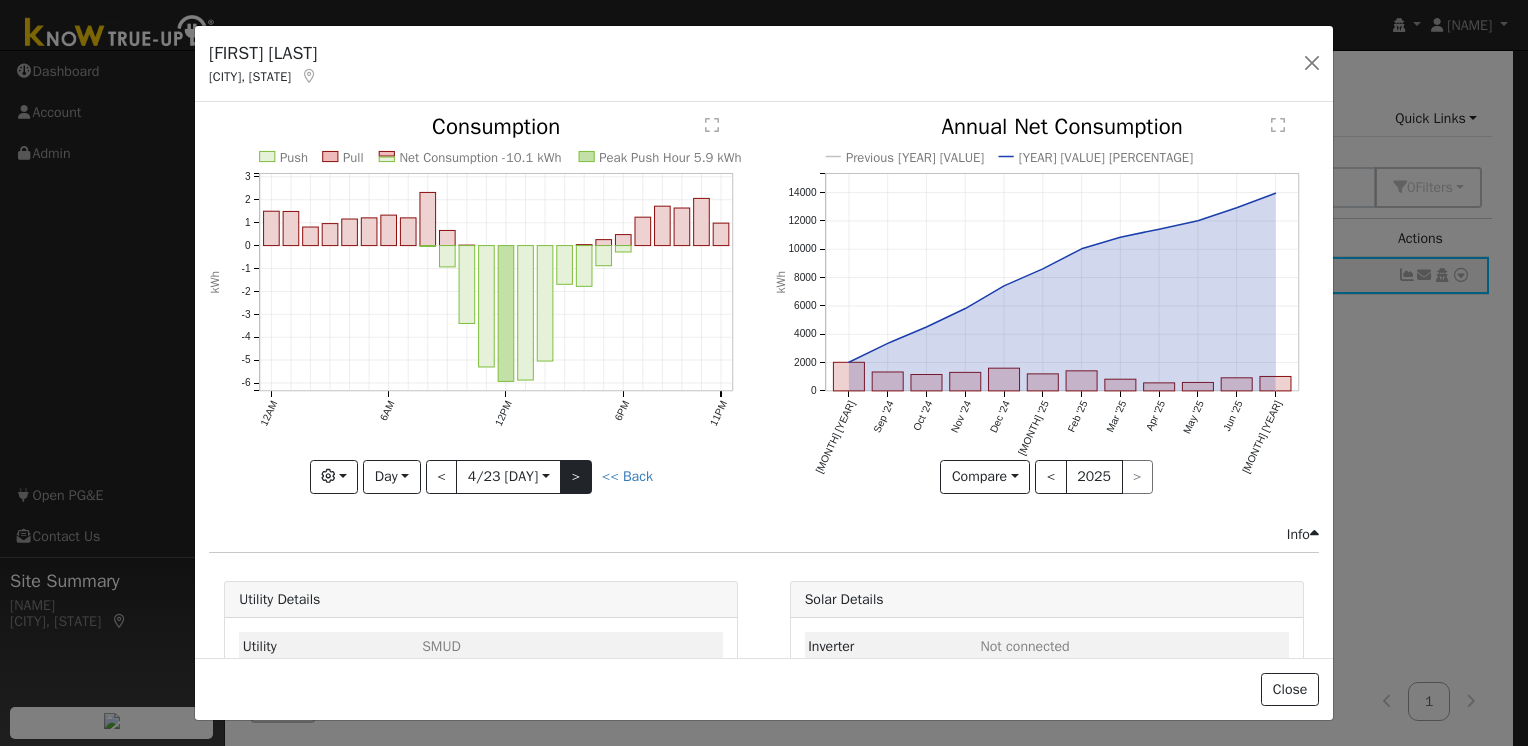 click on "Push Pull Net Consumption -10.1 kWh Peak Push Hour 5.9 kWh 12AM 6AM 12PM 6PM 11PM -6 -5 -4 -3 -2 -1 0 1 2 3  Consumption kWh onclick="" onclick="" onclick="" onclick="" onclick="" onclick="" onclick="" onclick="" onclick="" onclick="" onclick="" onclick="" onclick="" onclick="" onclick="" onclick="" onclick="" onclick="" onclick="" onclick="" onclick="" onclick="" onclick="" onclick="" onclick="" onclick="" onclick="" onclick="" onclick="" onclick="" onclick="" onclick="" onclick="" onclick="" onclick="" onclick="" onclick="" onclick="" onclick="" onclick="" onclick="" onclick="" onclick="" onclick="" onclick="" onclick="" onclick="" onclick="" Graphs Estimated Production Previous Year Consumption Previous Year Total Consumption Previous Year Cumulative Consumption Previous Year Options Weather °F kWh $ Net Push/Pull Previous Year Period Day Day Week Month Year Custom < 4/23 [DAY]  2025-04-23 > << Back" 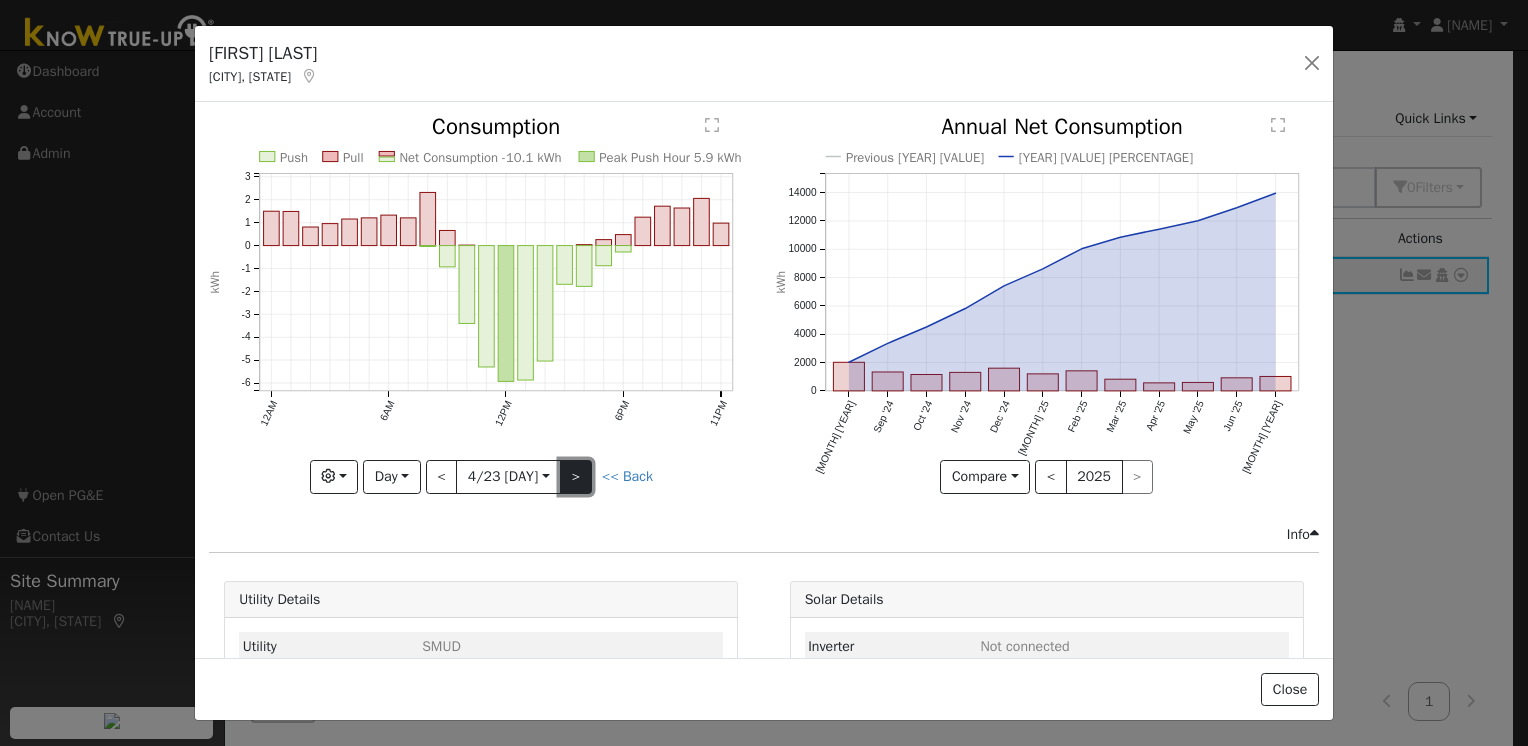 click on ">" at bounding box center [576, 477] 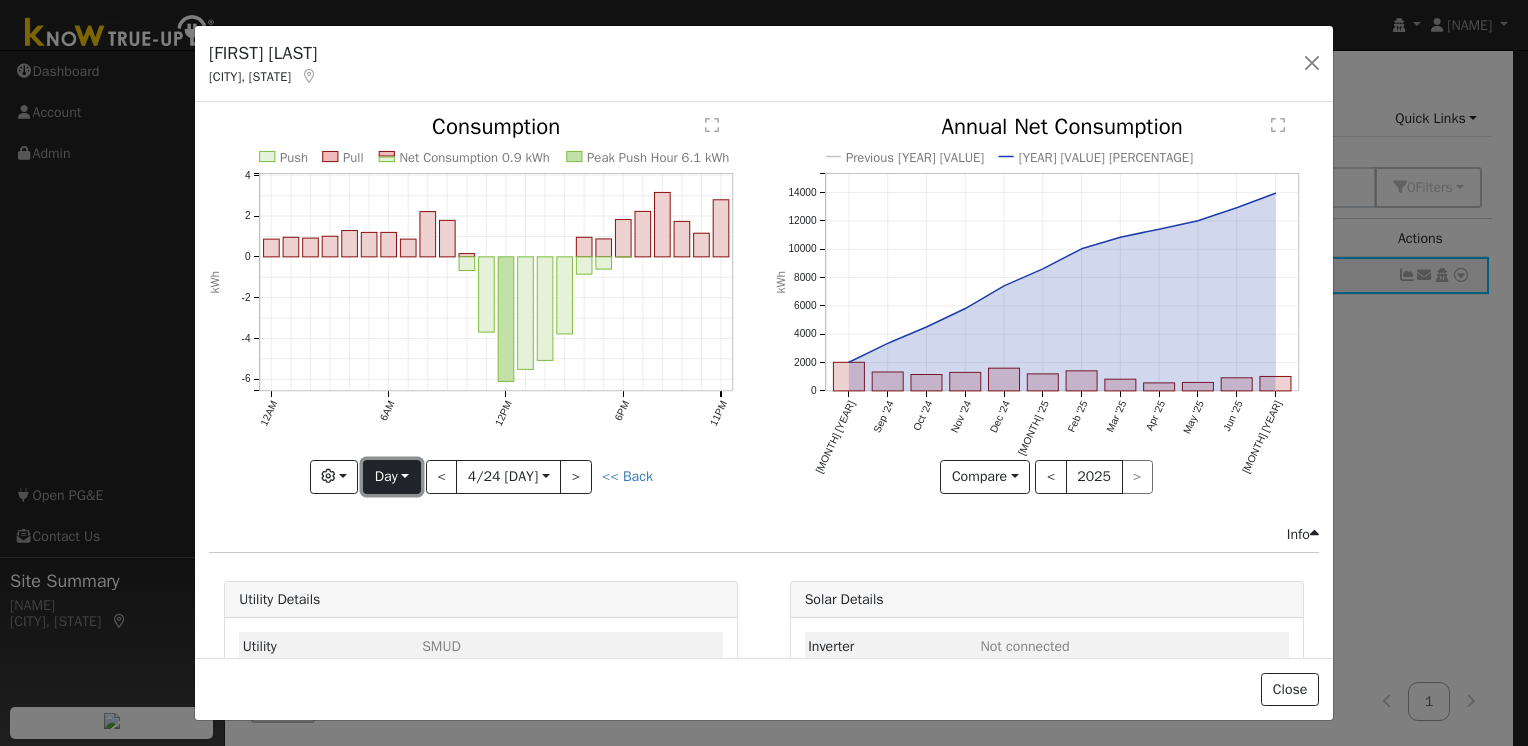 click on "Day" at bounding box center (391, 477) 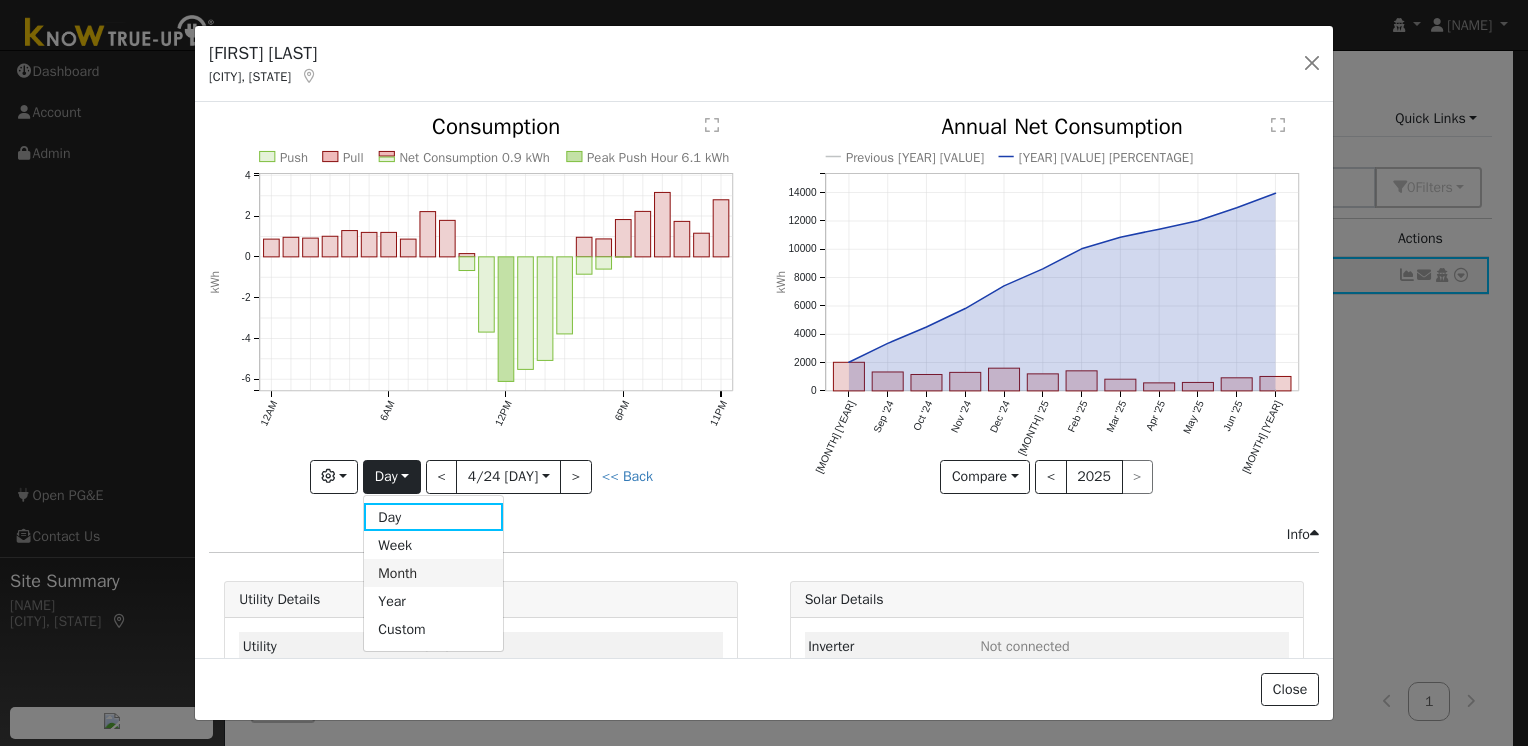 click on "Month" at bounding box center [433, 573] 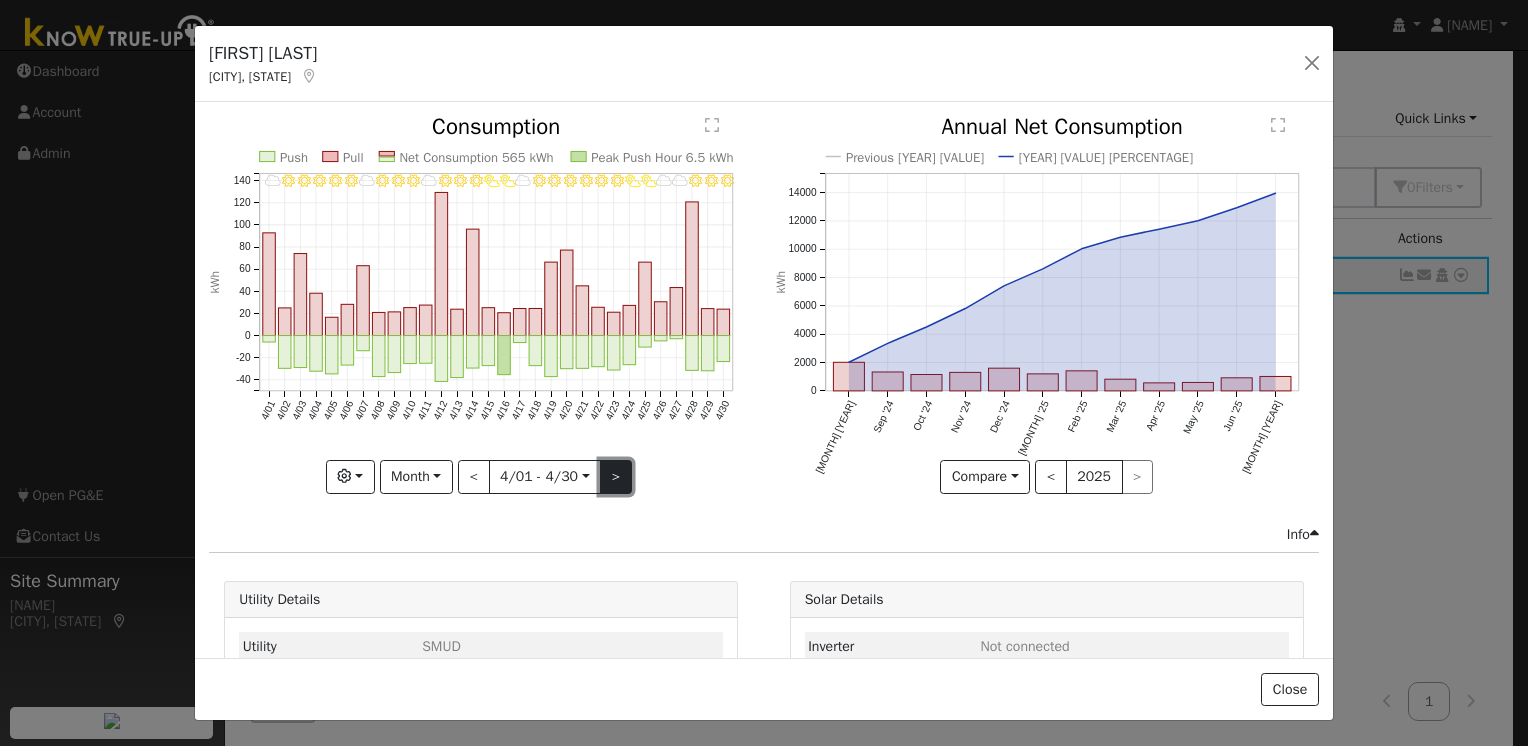 click on ">" at bounding box center (616, 477) 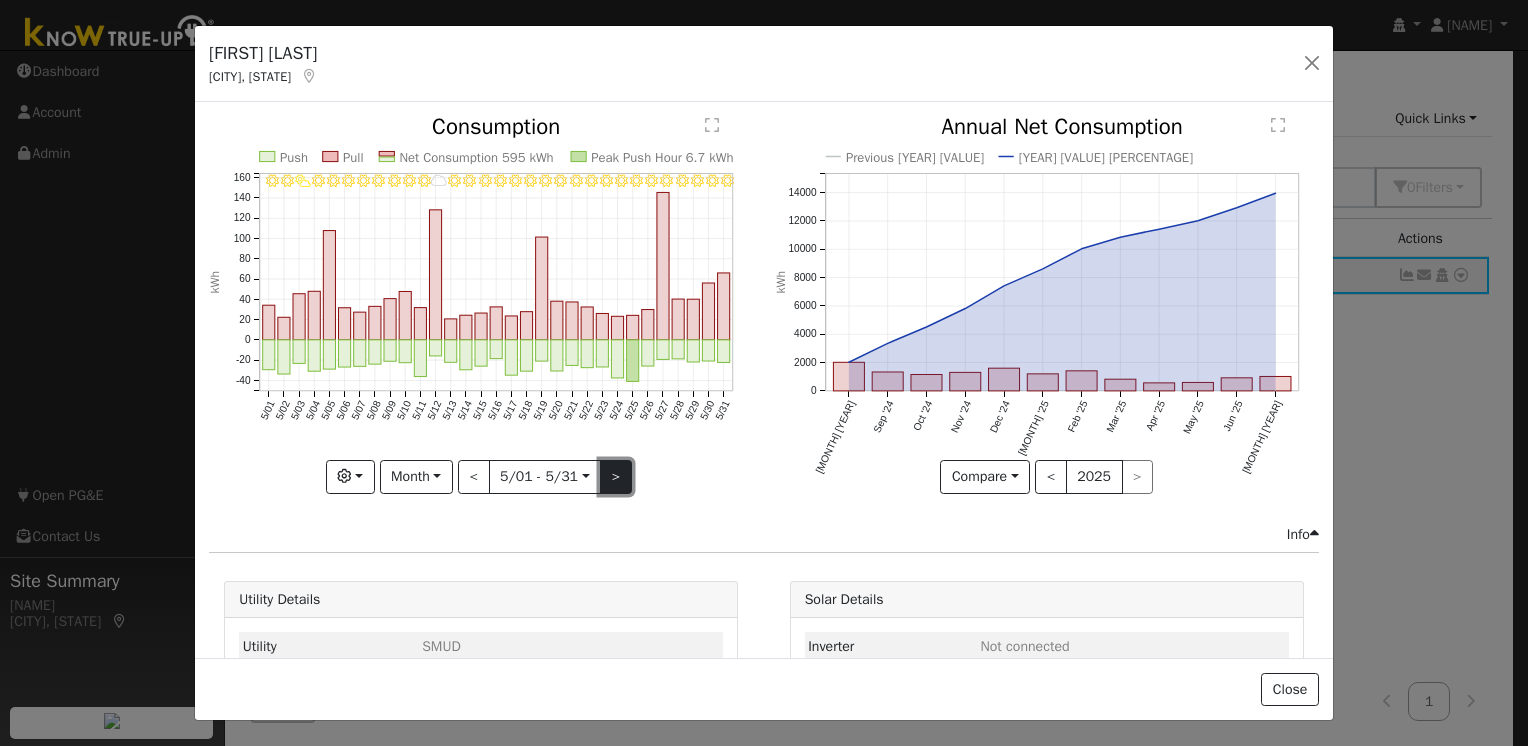 click on ">" at bounding box center (616, 477) 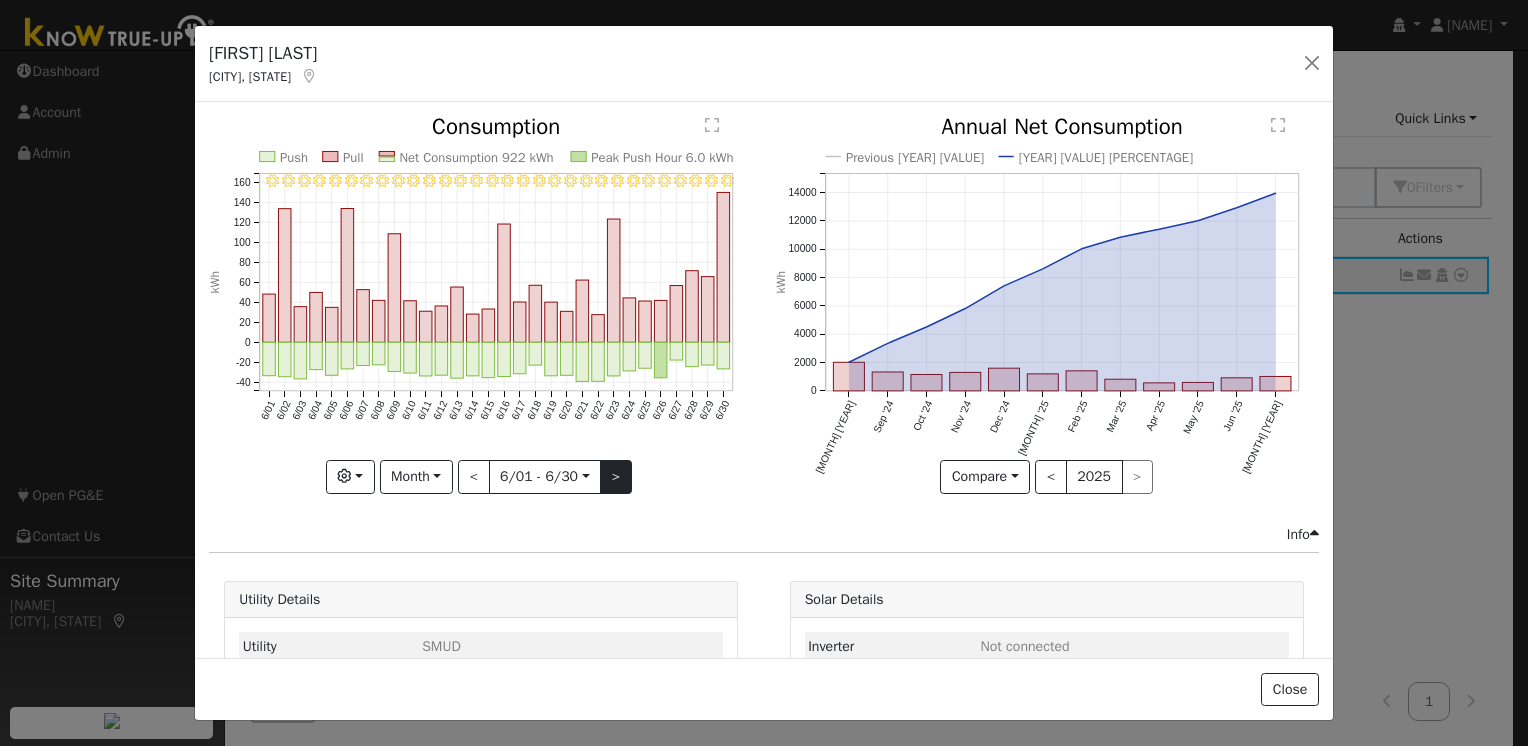 click on "6/30 - Clear 6/29 - Clear 6/28 - Clear 6/27 - Clear 6/26 - Clear 6/25 - Clear 6/24 - Clear 6/23 - Clear 6/22 - Clear 6/21 - Clear 6/20 - Clear 6/19 - Clear 6/18 - Clear 6/17 - Clear 6/16 - Clear 6/15 - MostlyClear 6/14 - MostlyClear 6/13 - Clear 6/12 - Clear 6/11 - Clear 6/10 - Clear 6/09 - Clear 6/08 - Clear 6/07 - Clear 6/06 - Clear 6/05 - Clear 6/04 - Clear 6/03 - Clear 6/02 - Clear 6/01 - Clear Push Pull Net Consumption 922 kWh Peak Push Hour 6.0 kWh 6/01 6/02 6/03 6/04 6/05 6/06 6/07 6/08 6/09 6/10 6/11 6/12 6/13 6/14 6/15 6/16 6/17 6/18 6/19 6/20 6/21 6/22 6/23 6/24 6/25 6/26 6/27 6/28 6/29 6/30 -40 -20 0 20 40 60 80 100 120 140 160  Consumption kWh onclick="" onclick="" onclick="" onclick="" onclick="" onclick="" onclick="" onclick="" onclick="" onclick="" onclick="" onclick="" onclick="" onclick="" onclick="" onclick="" onclick="" onclick="" onclick="" onclick="" onclick="" onclick="" onclick="" onclick="" onclick="" onclick="" onclick="" onclick="" onclick="" onclick="" onclick="" onclick="" onclick="" onclick="" onclick="" onclick="" onclick="" onclick="" onclick="" onclick="" onclick="" onclick="" onclick="" onclick="" onclick="" onclick="" onclick="" onclick="" Graphs Estimated Production Previous Year Consumption Previous Year Total Consumption Previous Year Cumulative Consumption Previous Year Options Weather °F kWh $ Net Push/Pull Previous Year Period Day Day Week Month Year Custom < 6/15 Sun  2024-06-15 > << Back" 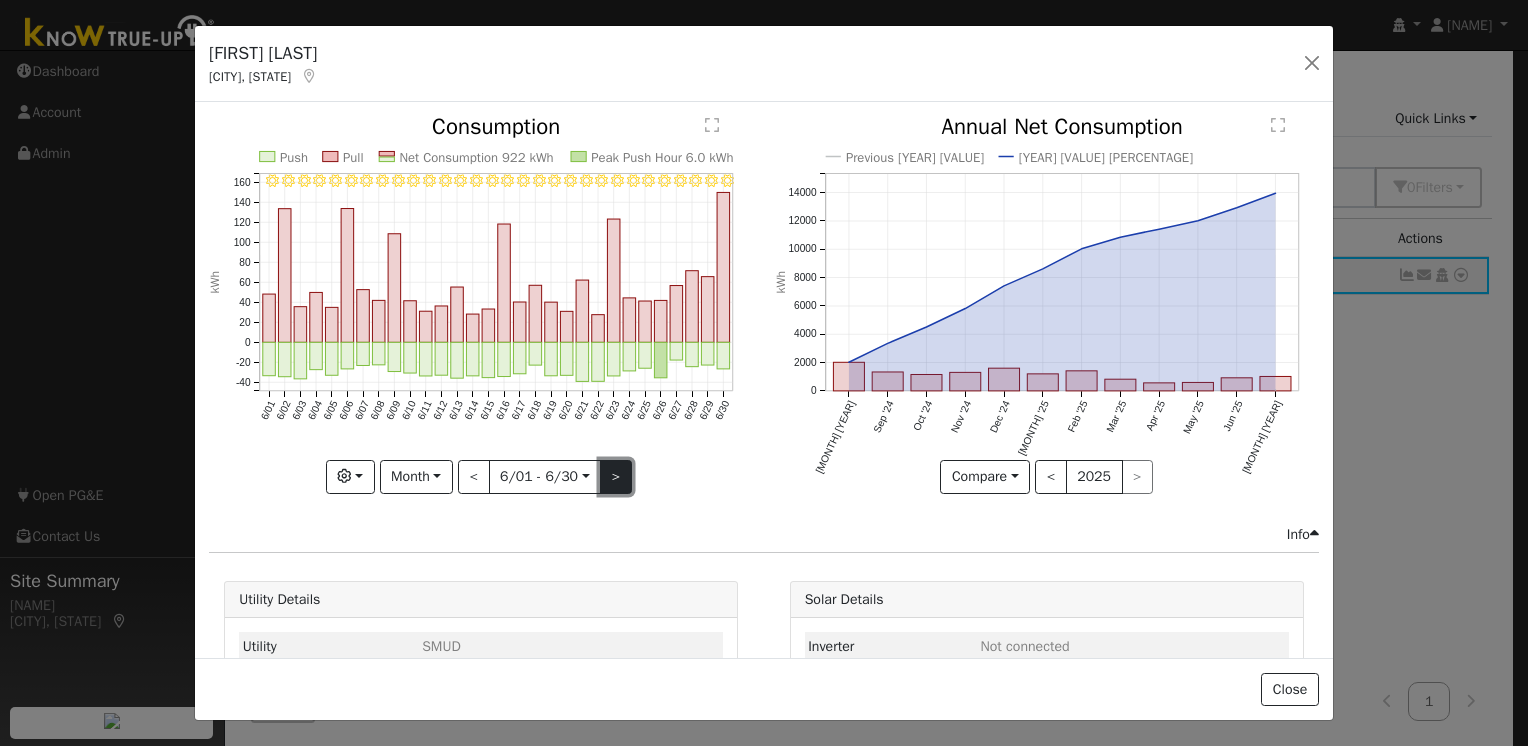 click on ">" at bounding box center [616, 477] 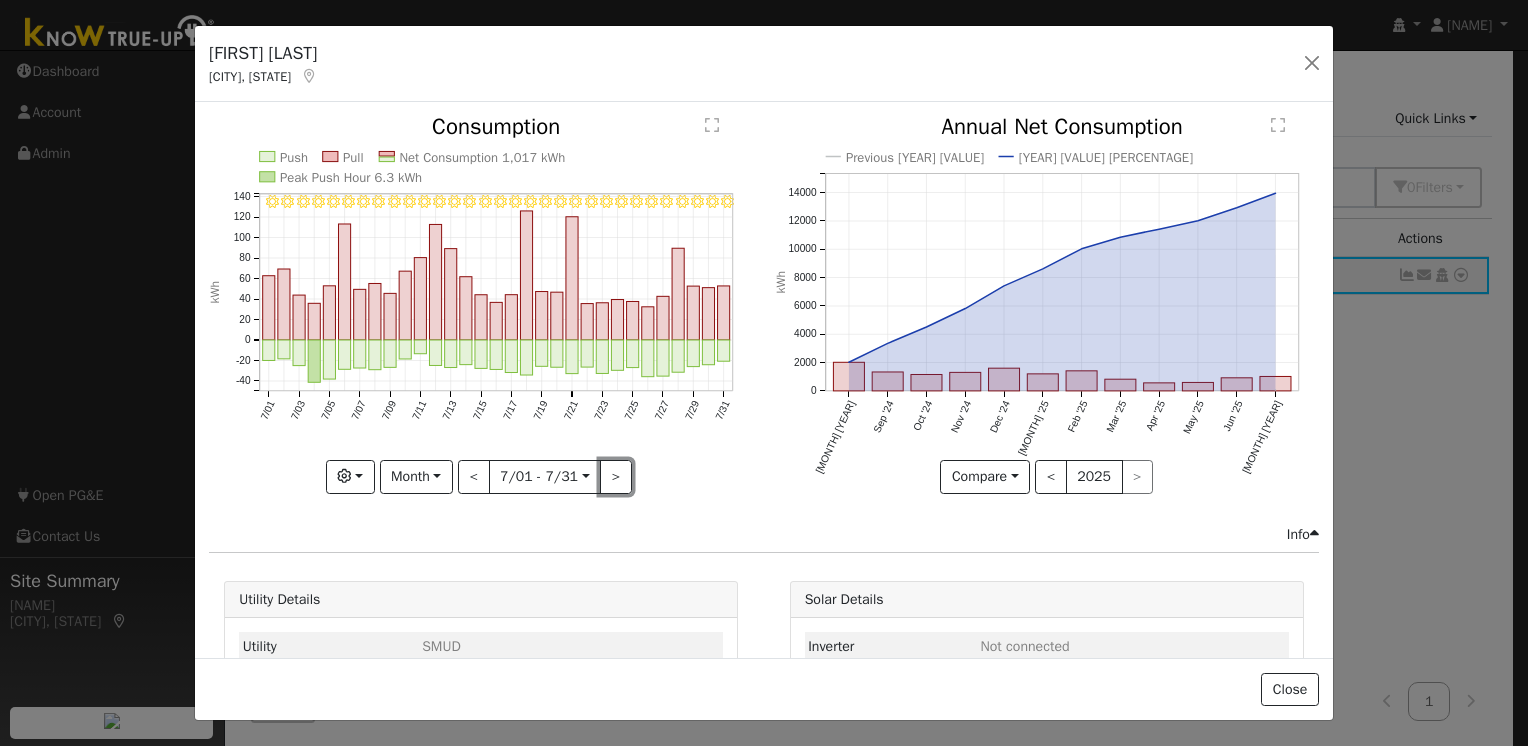 click on ">" at bounding box center (616, 477) 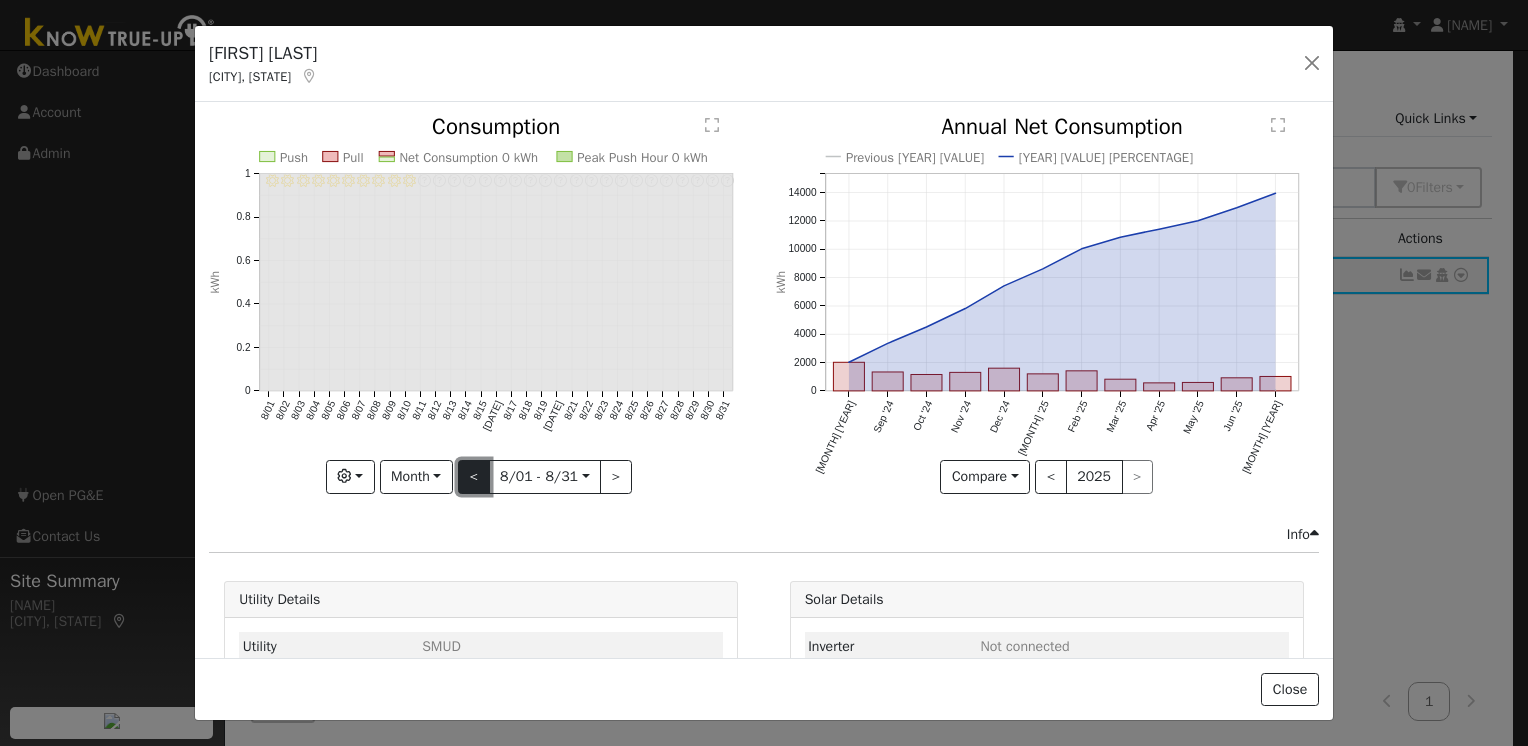 click on "<" at bounding box center (474, 477) 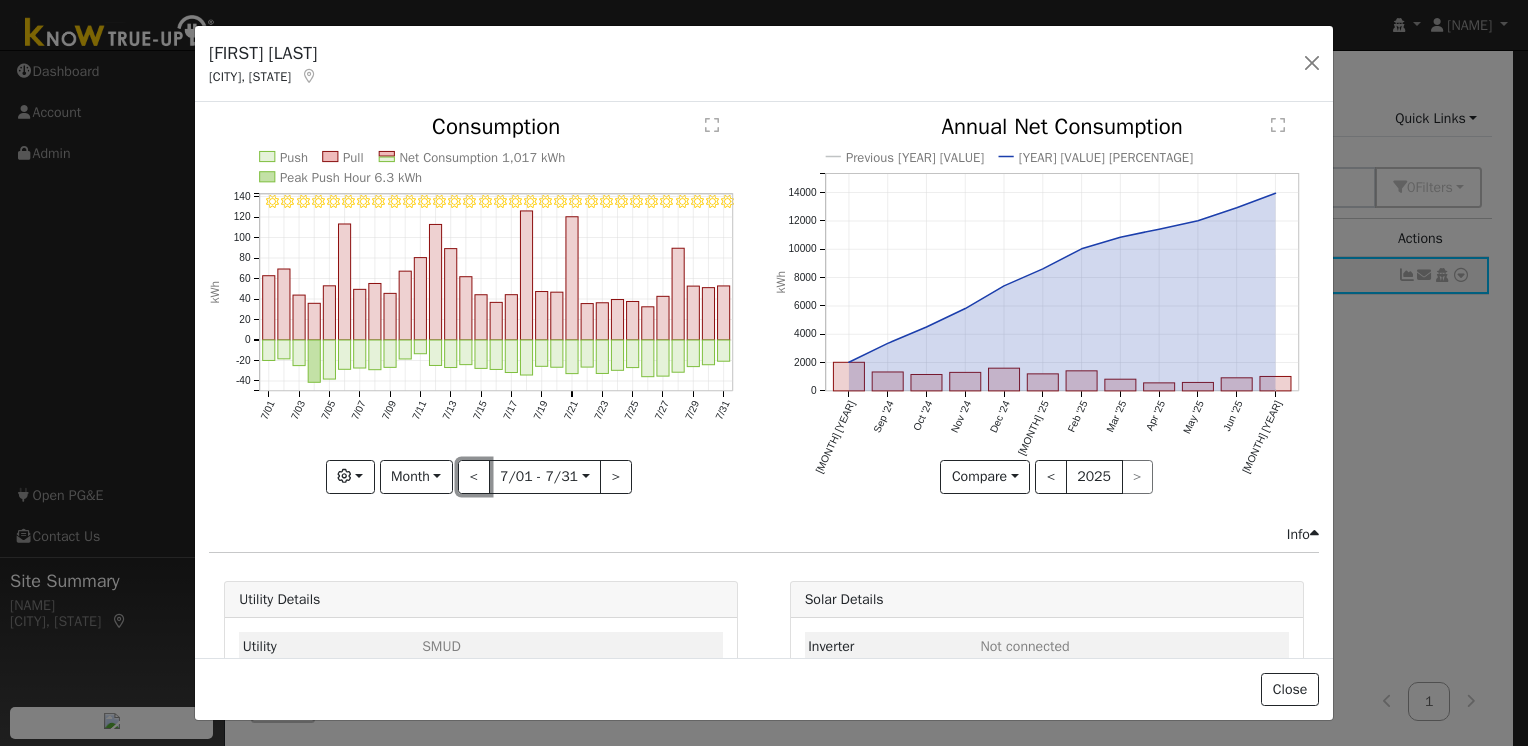 click on "<" at bounding box center [474, 477] 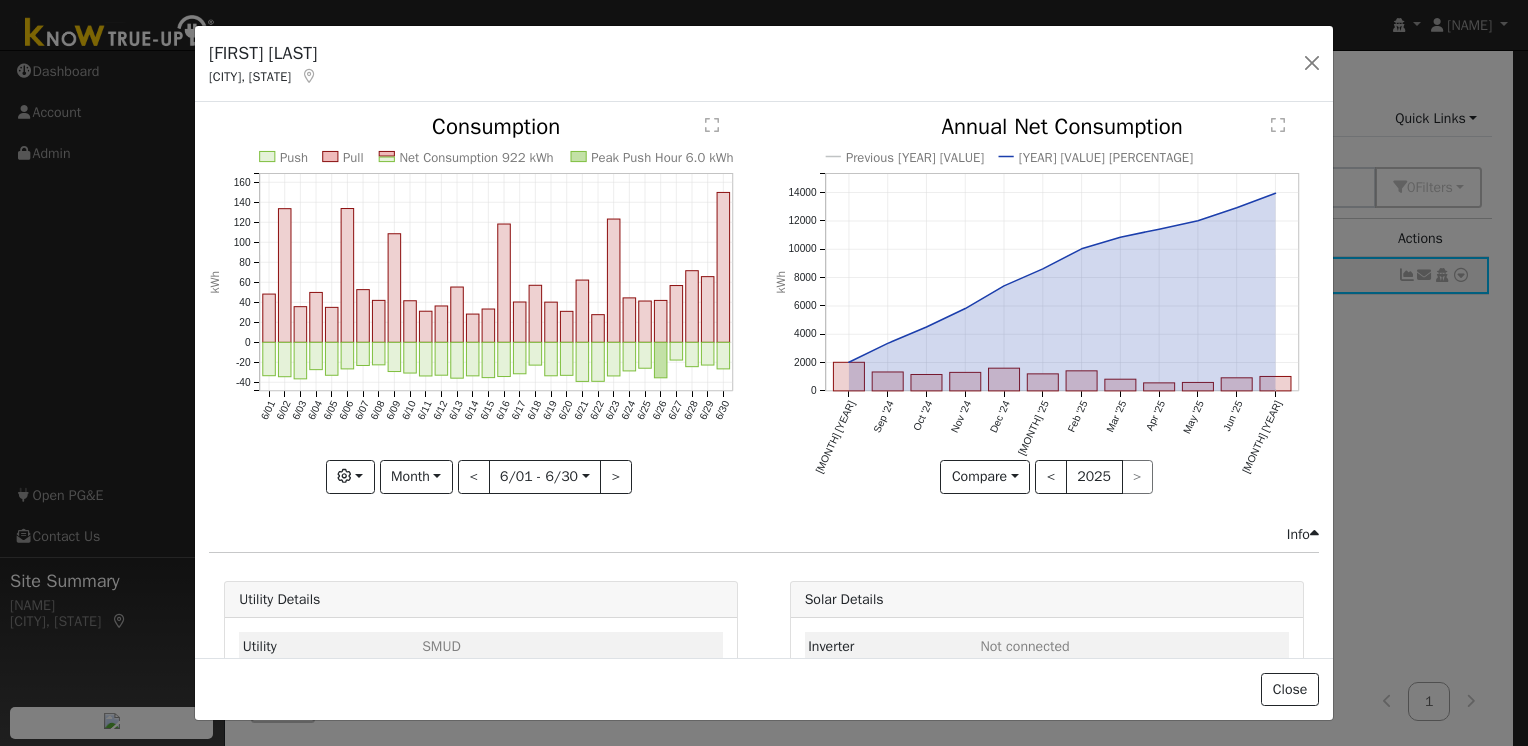click at bounding box center [481, 304] 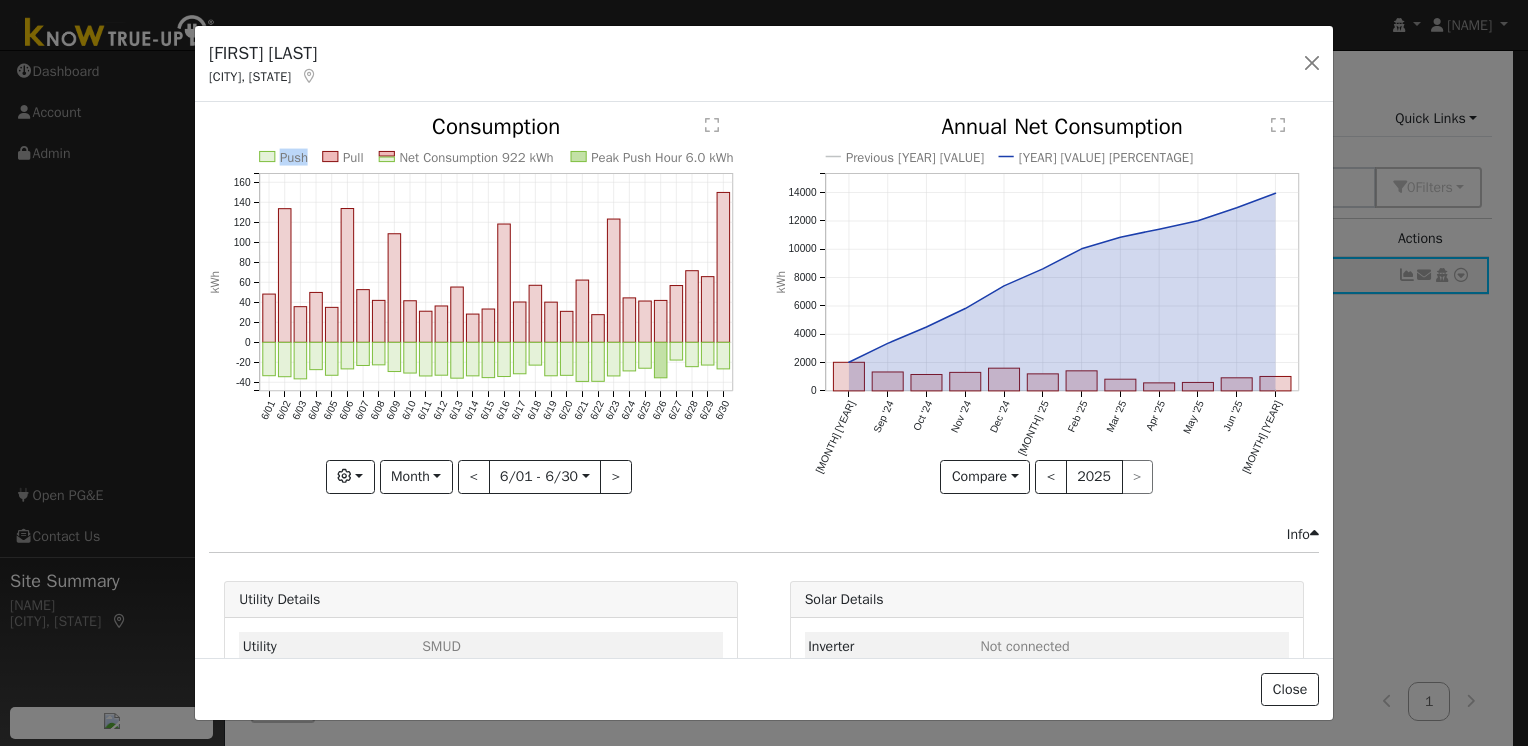 click at bounding box center [481, 304] 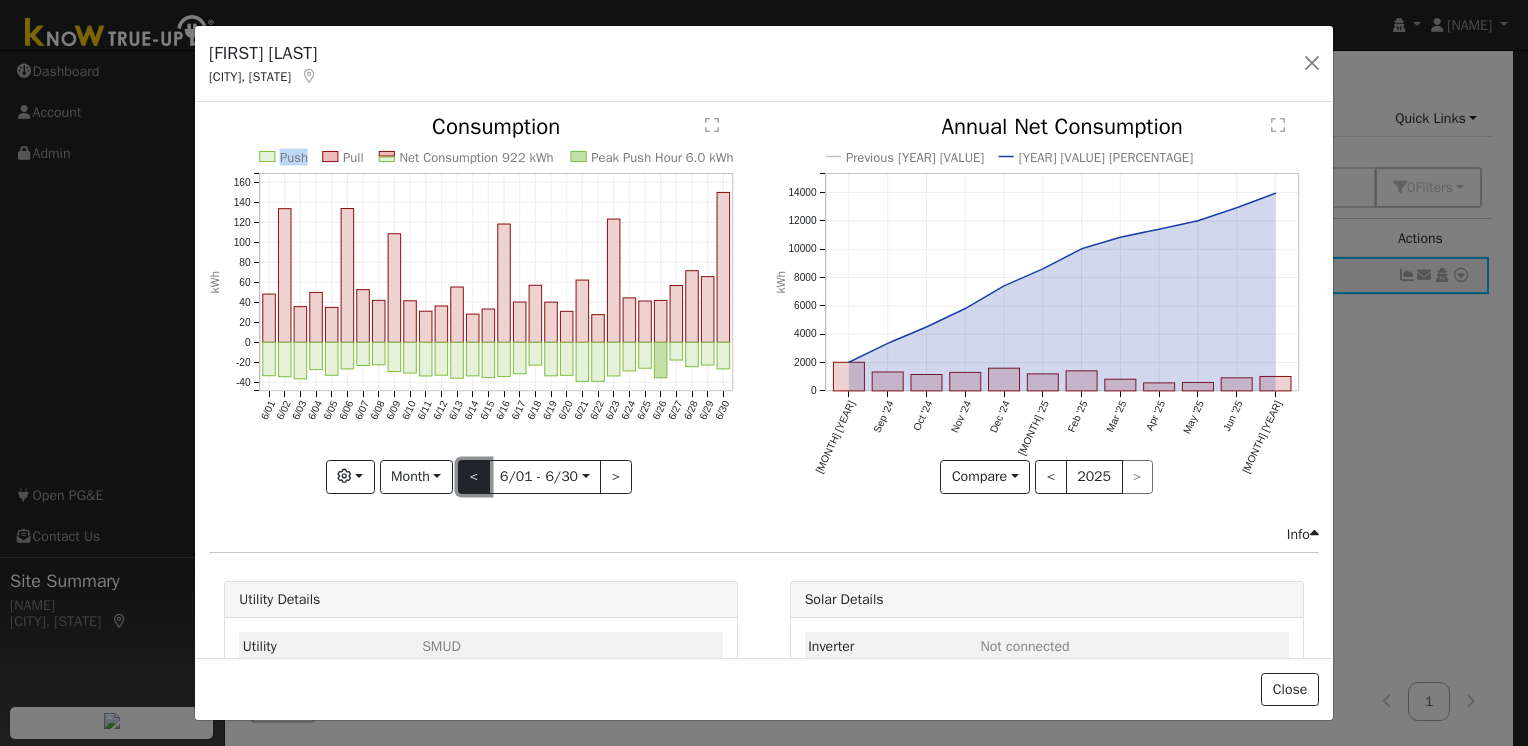 click on "<" at bounding box center [474, 477] 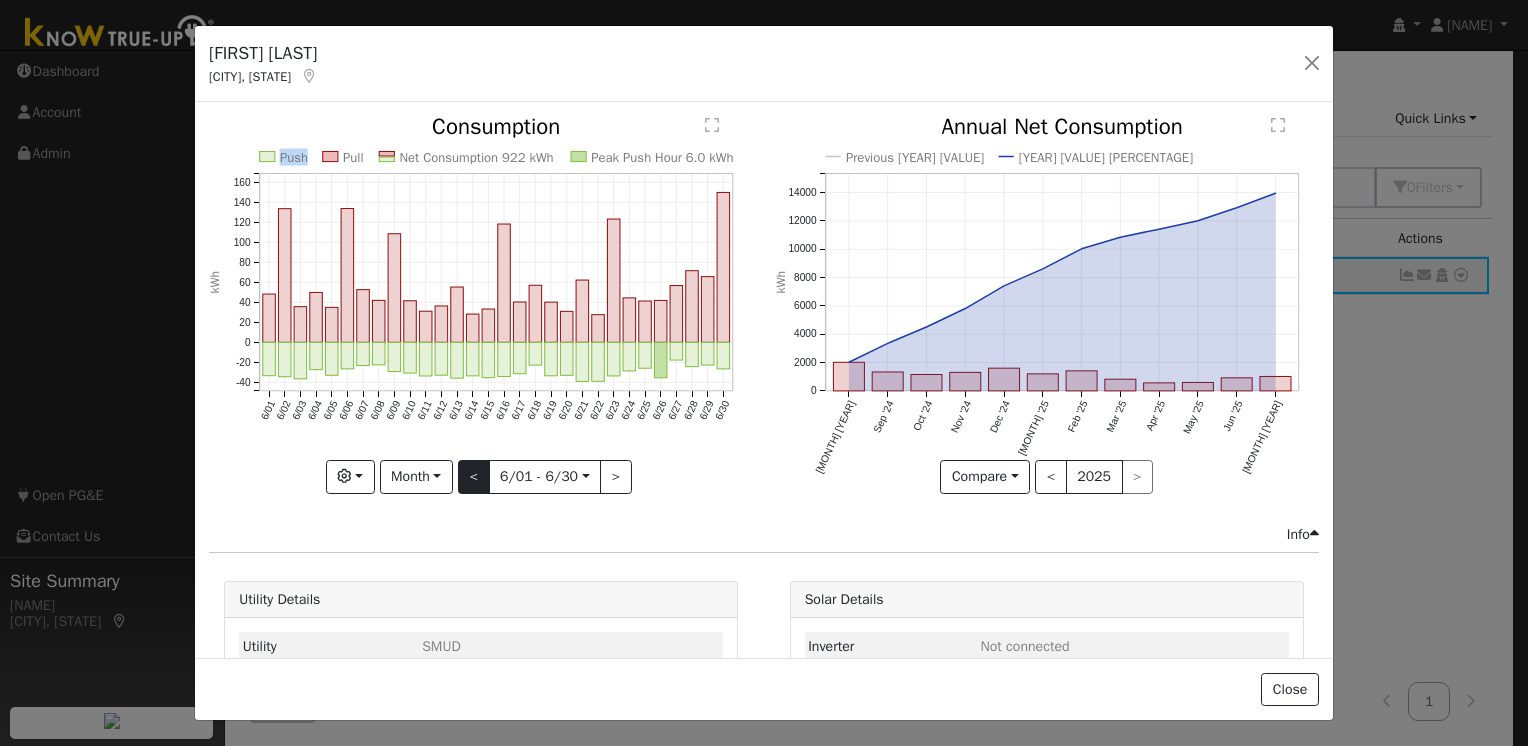 click at bounding box center [481, 304] 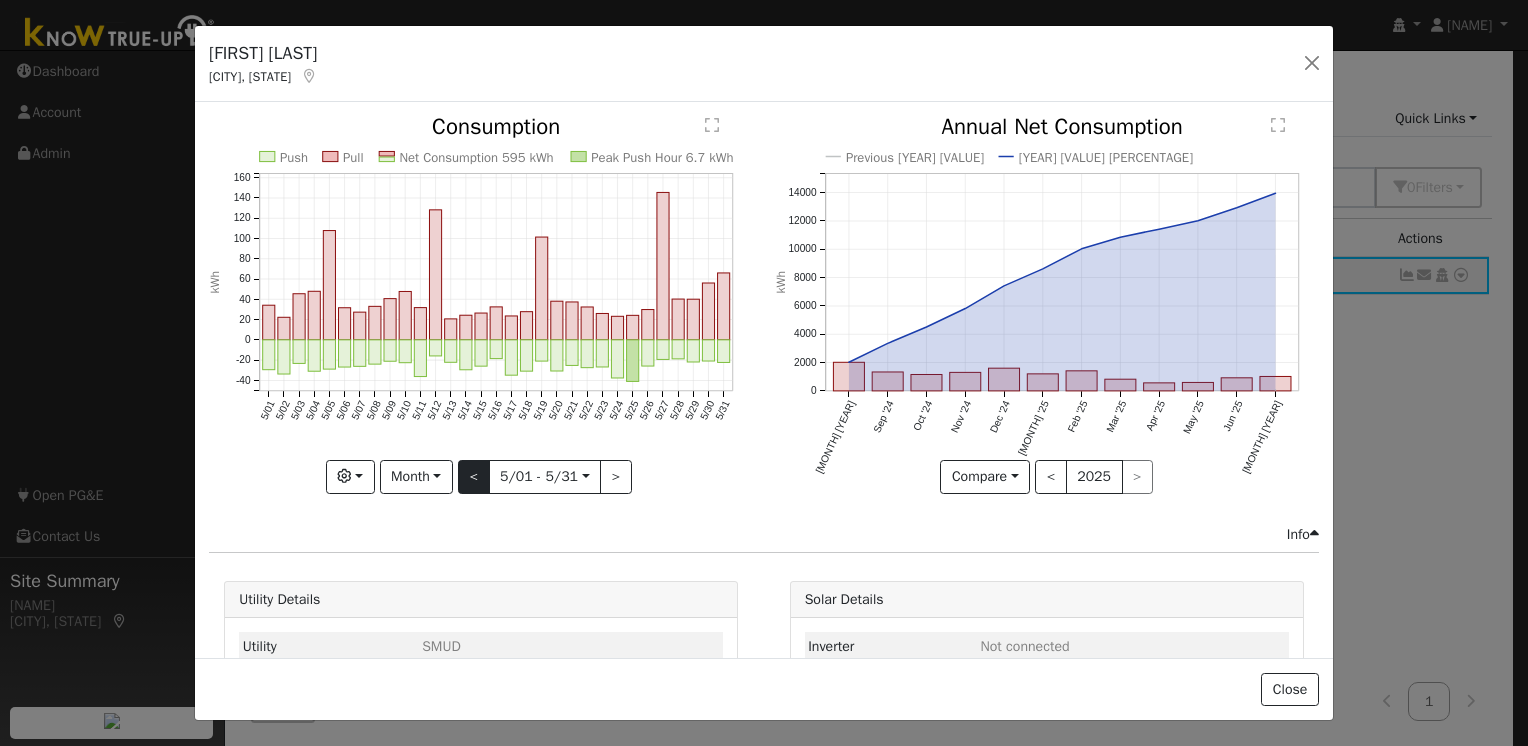 click at bounding box center [481, 304] 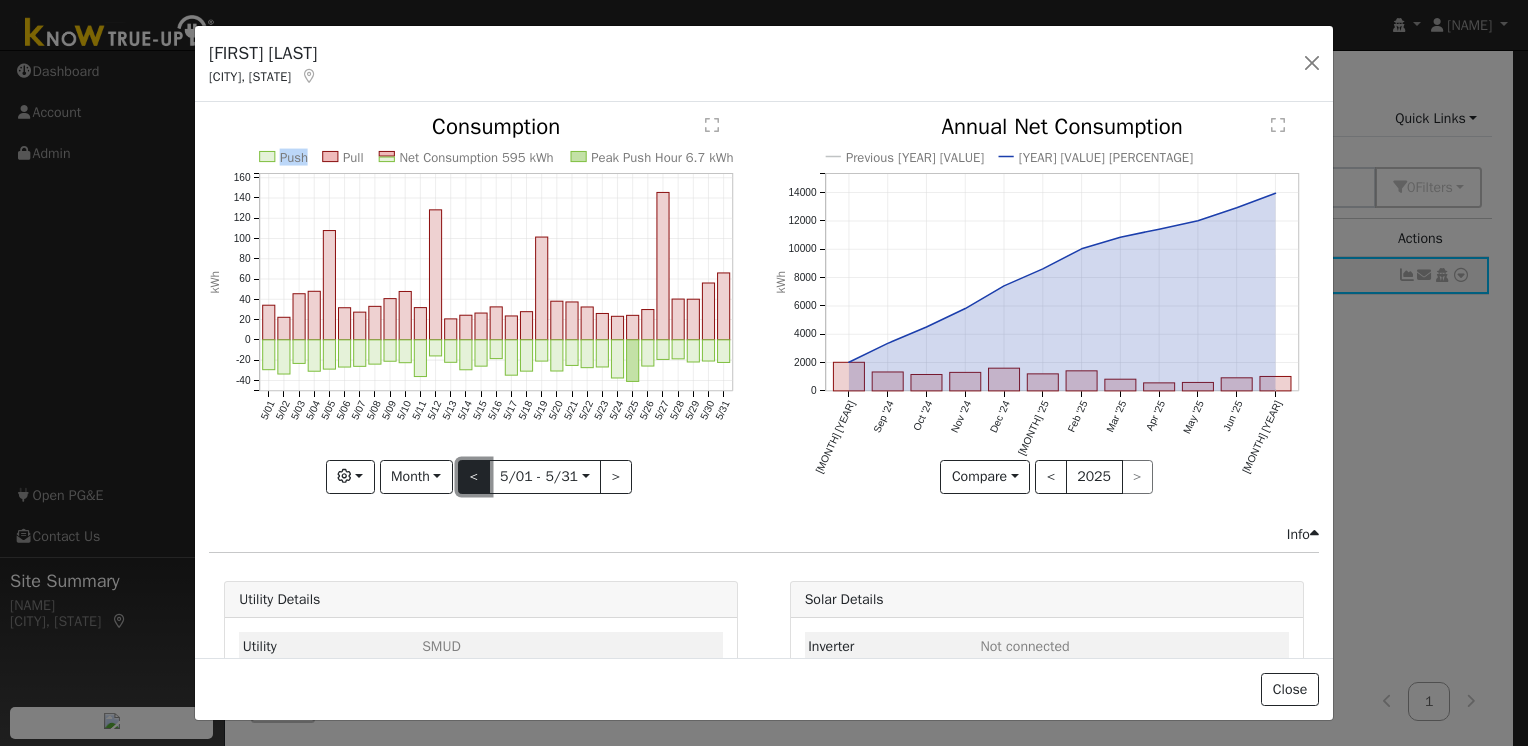 click on "<" at bounding box center (474, 477) 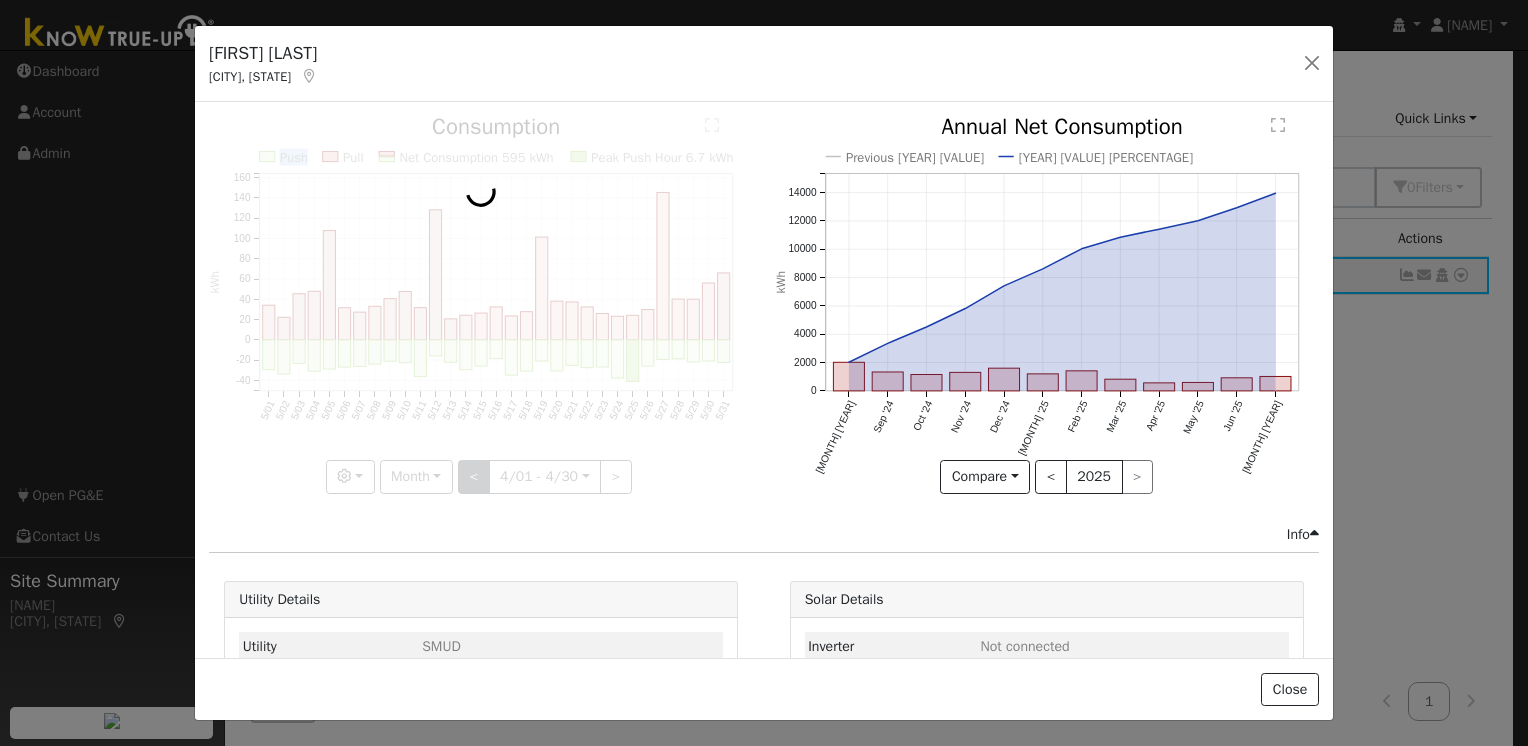 click at bounding box center [481, 304] 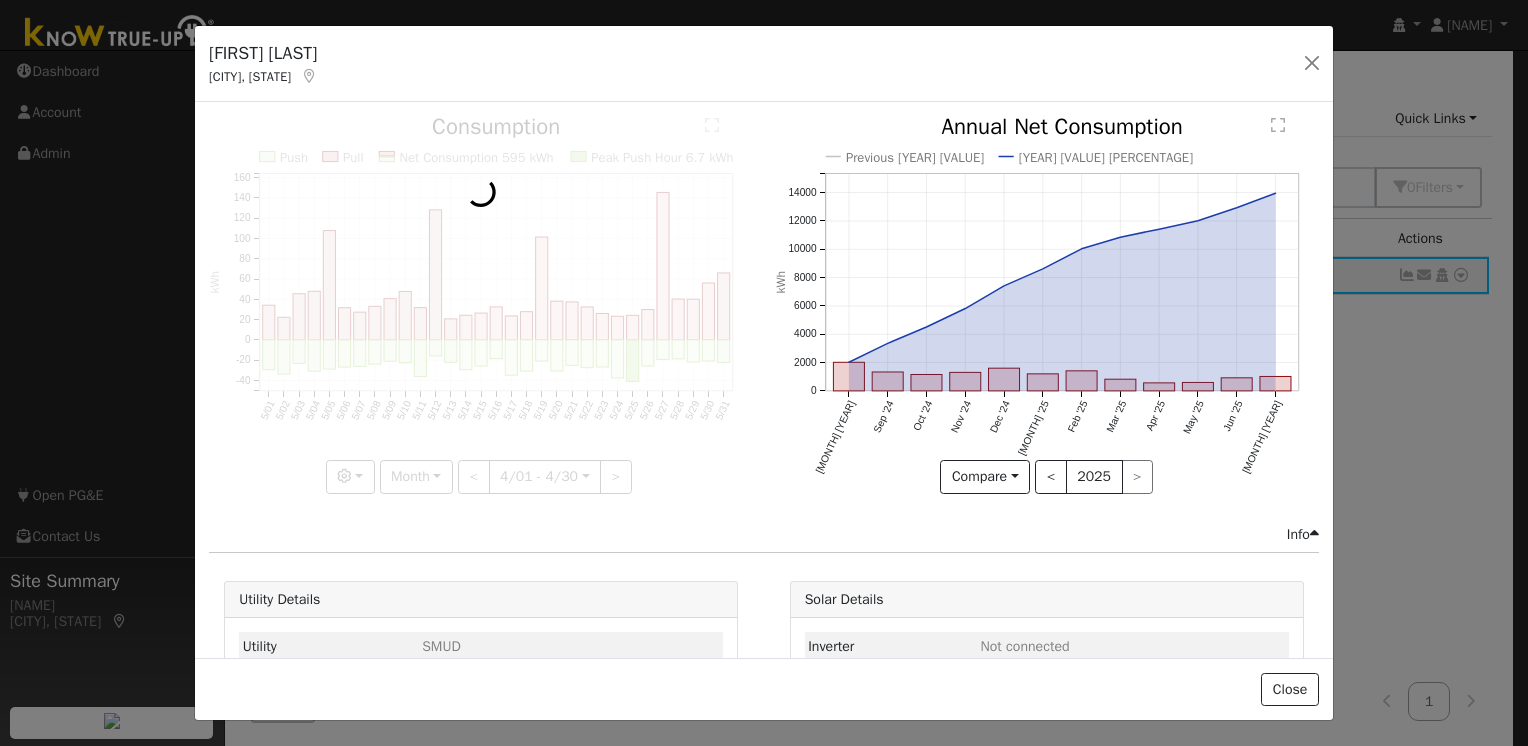 click at bounding box center [481, 304] 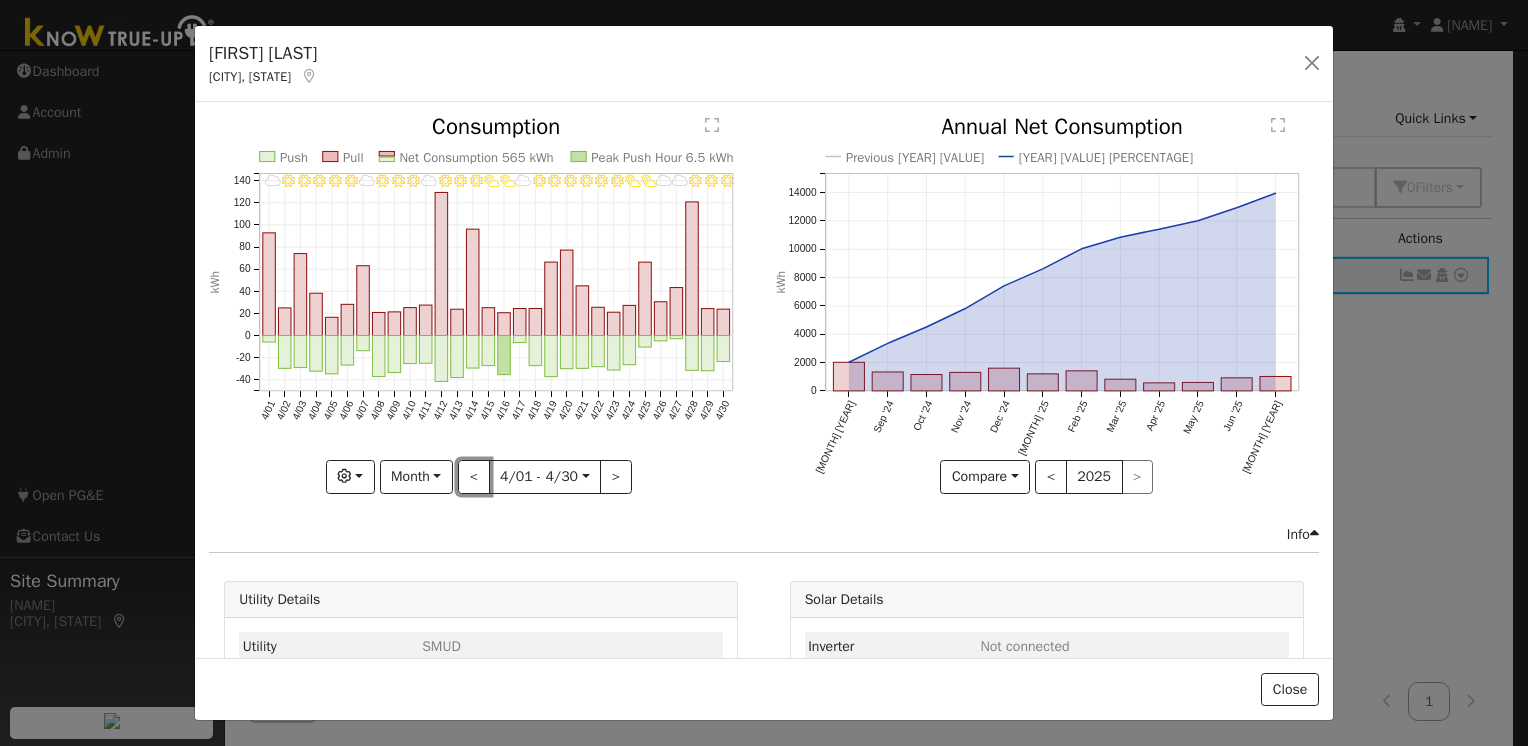 click on "<" at bounding box center (474, 477) 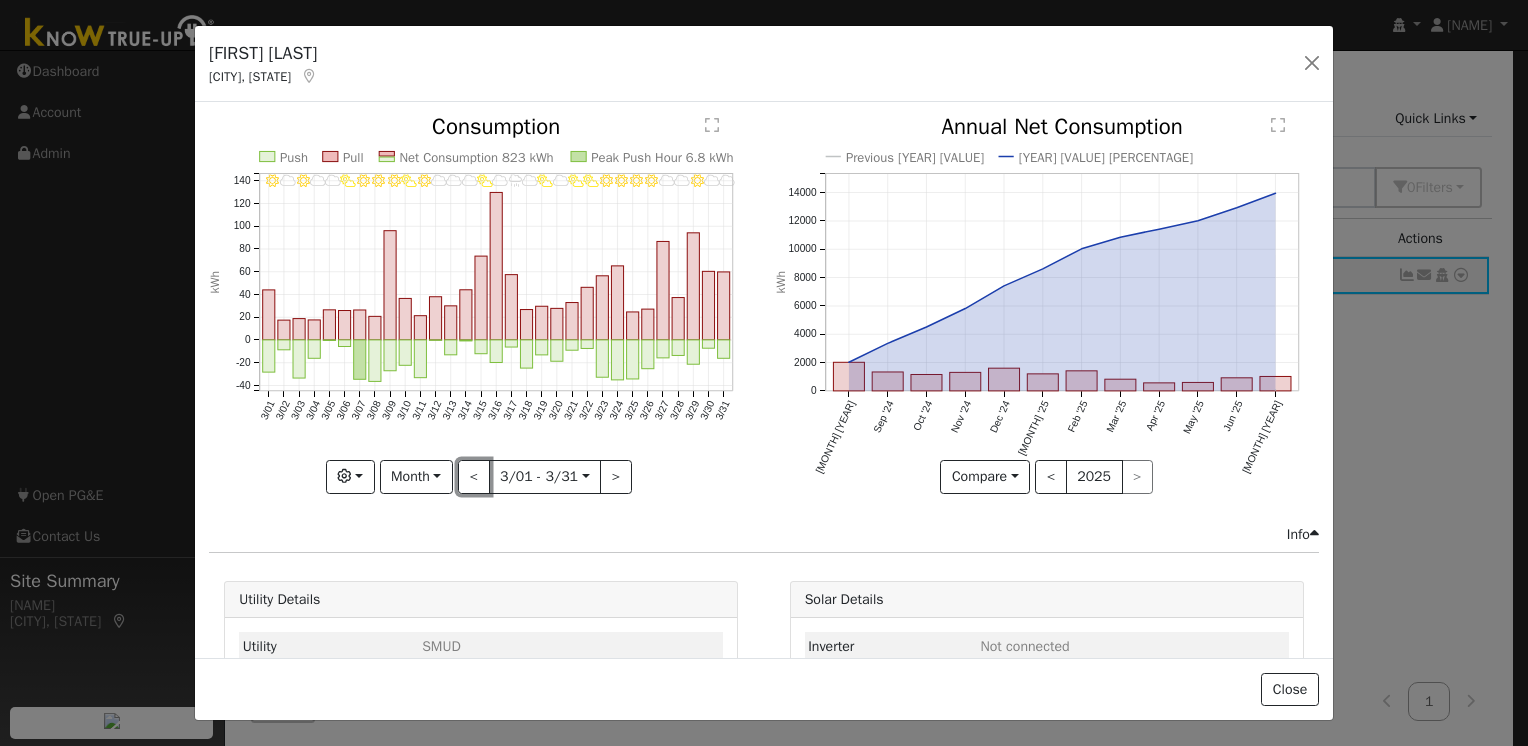 click on "<" at bounding box center [474, 477] 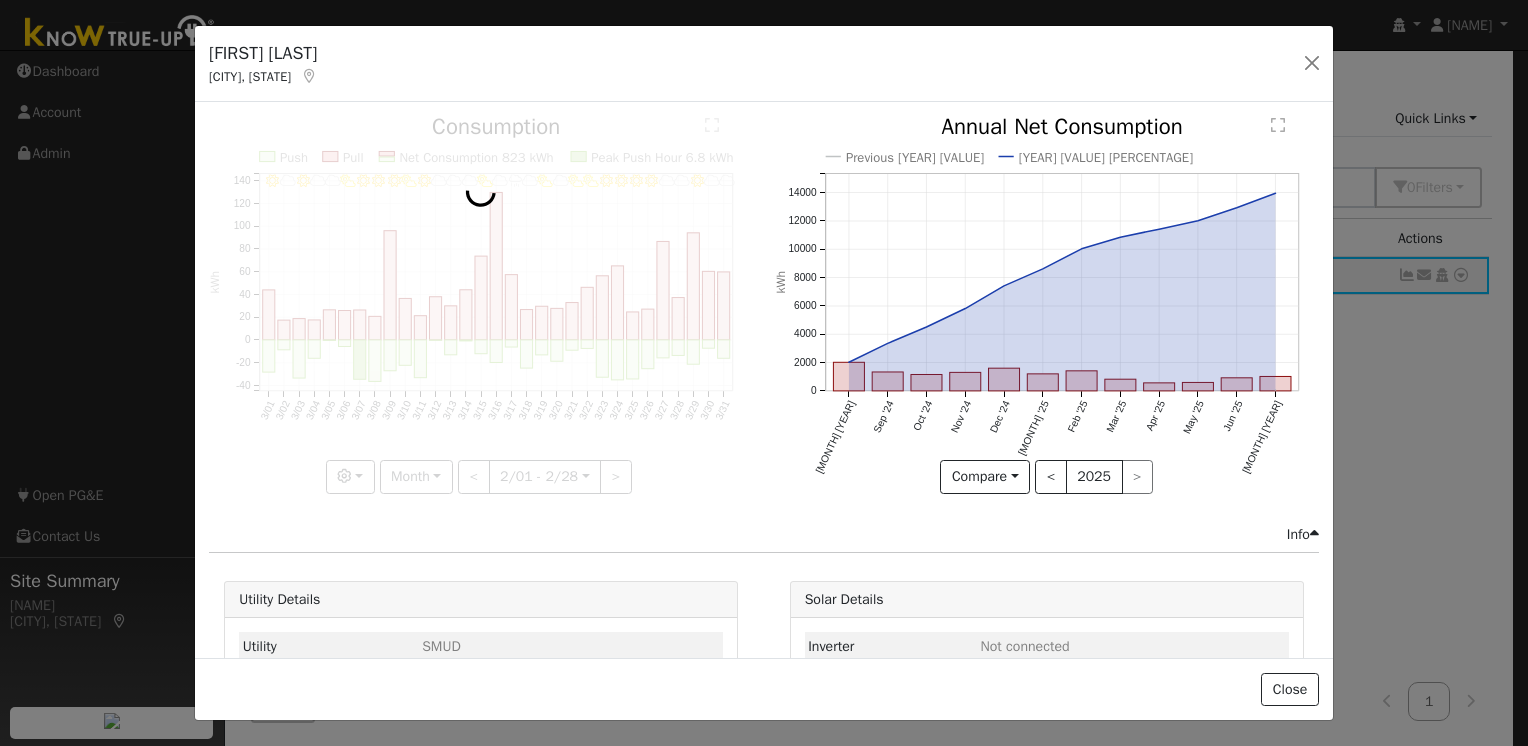 click at bounding box center (481, 304) 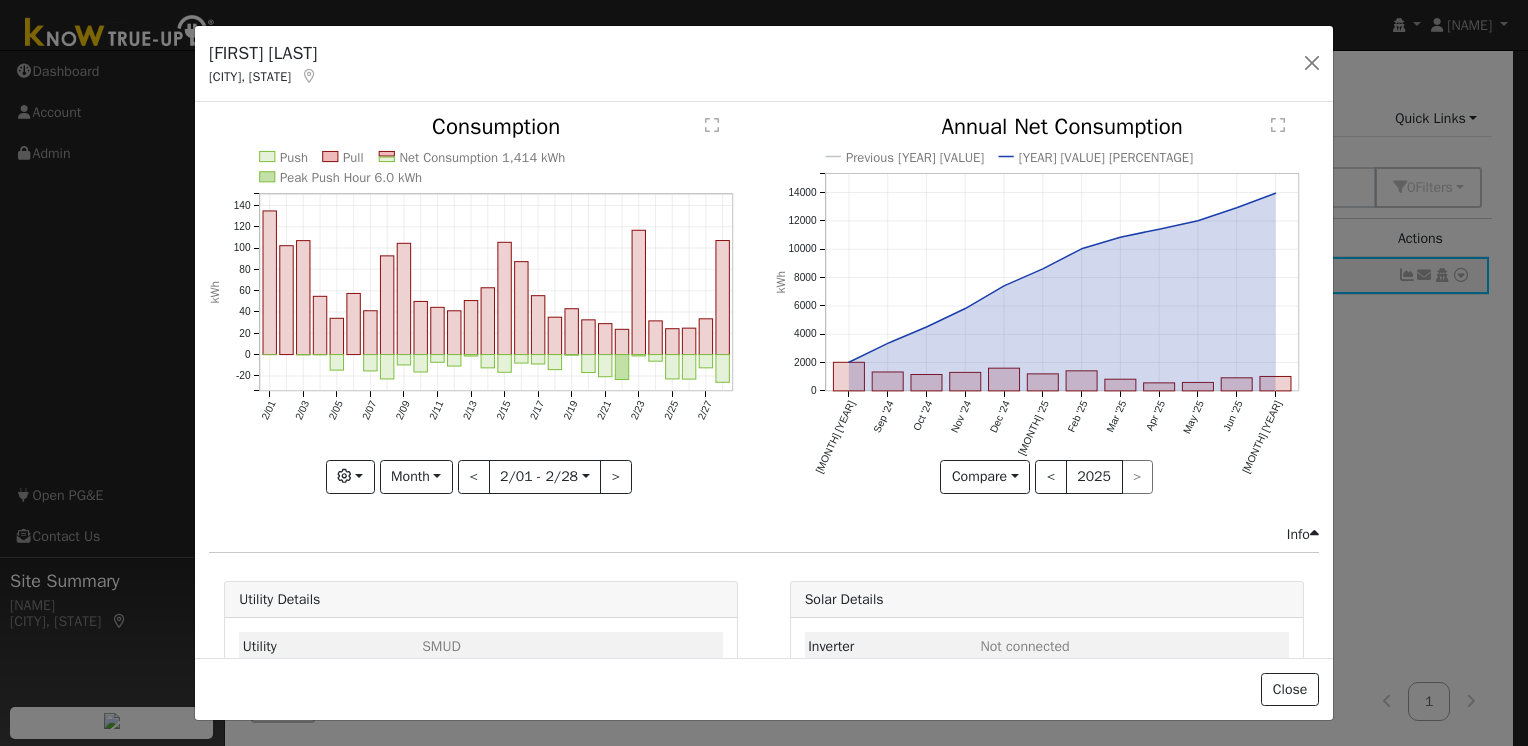 click at bounding box center (481, 304) 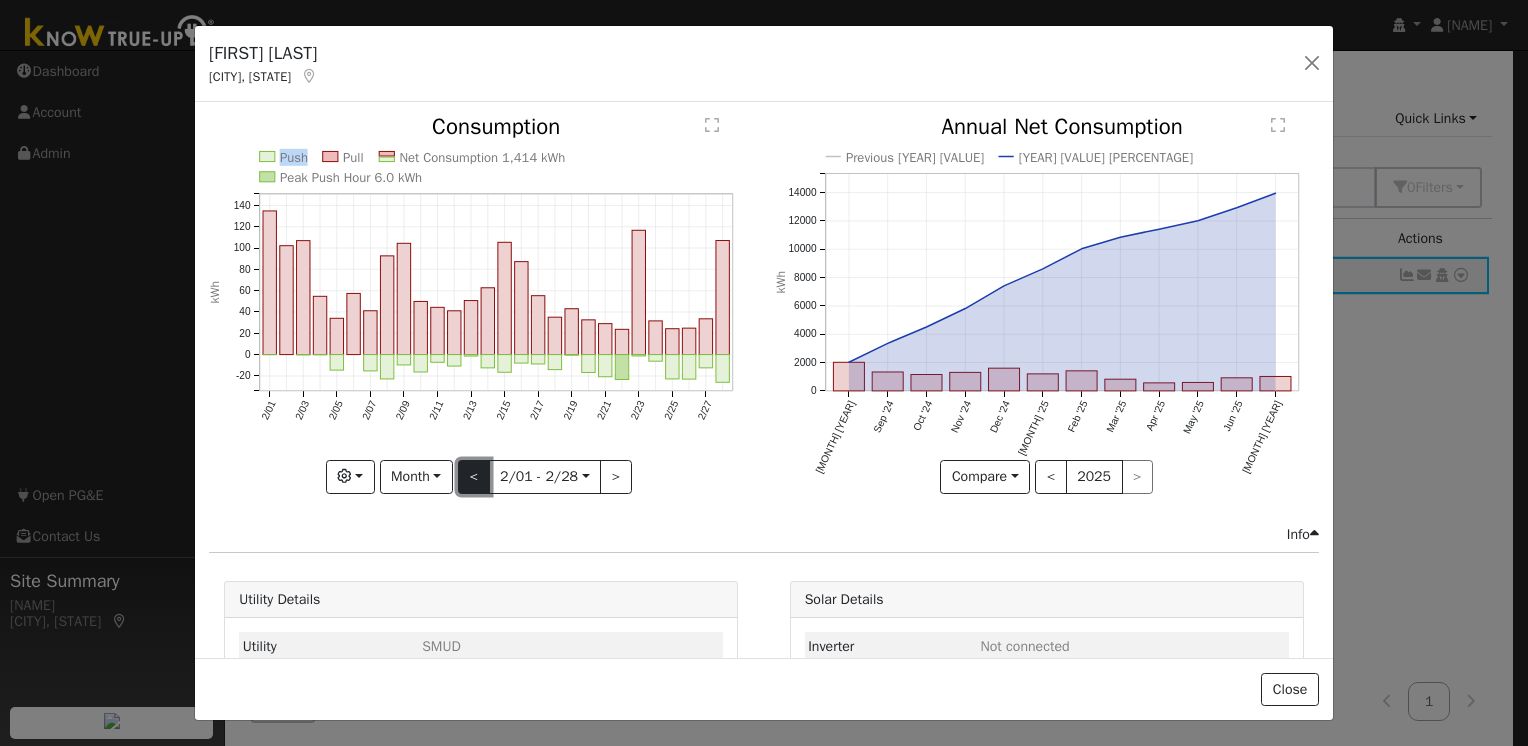 click on "<" at bounding box center [474, 477] 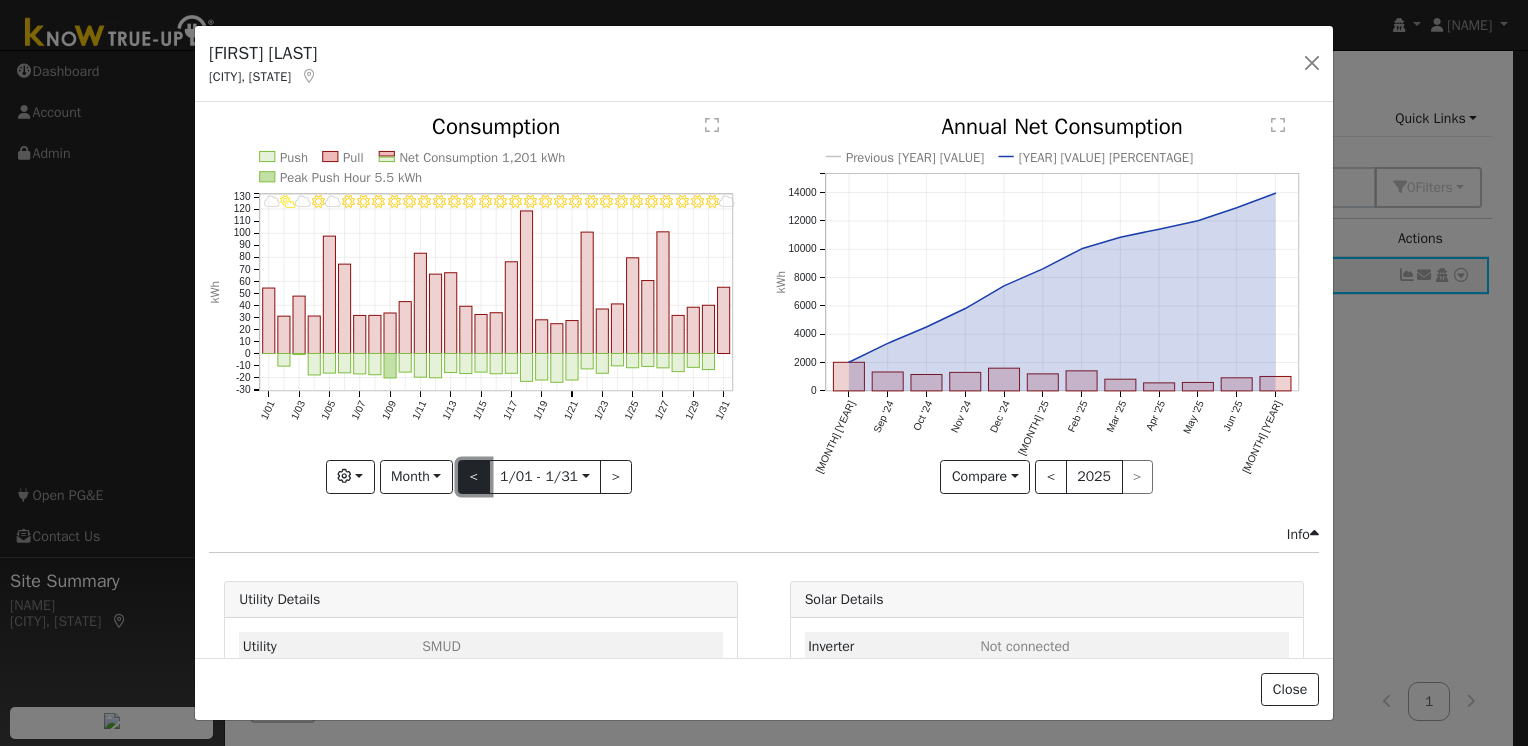 click on "<" at bounding box center [474, 477] 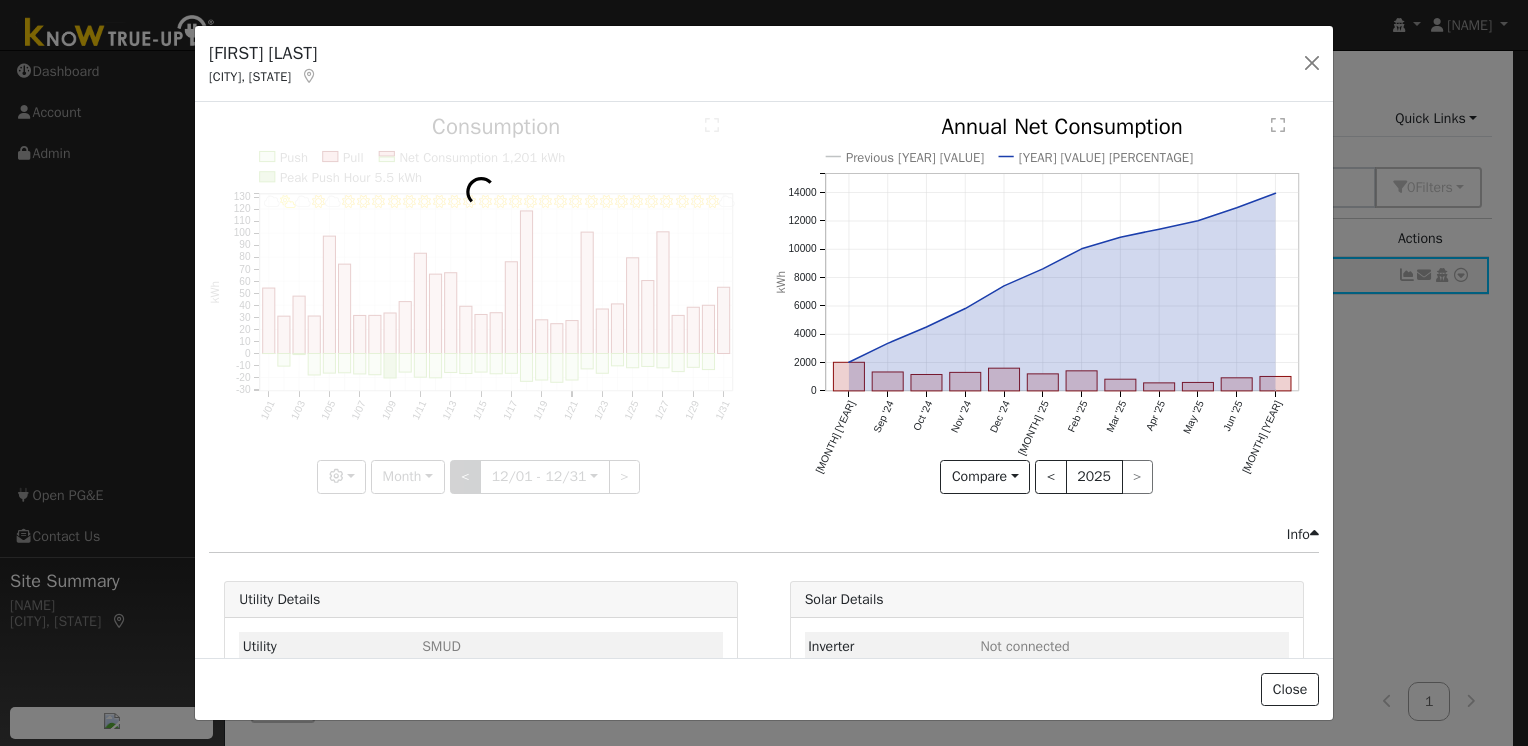 click at bounding box center [481, 304] 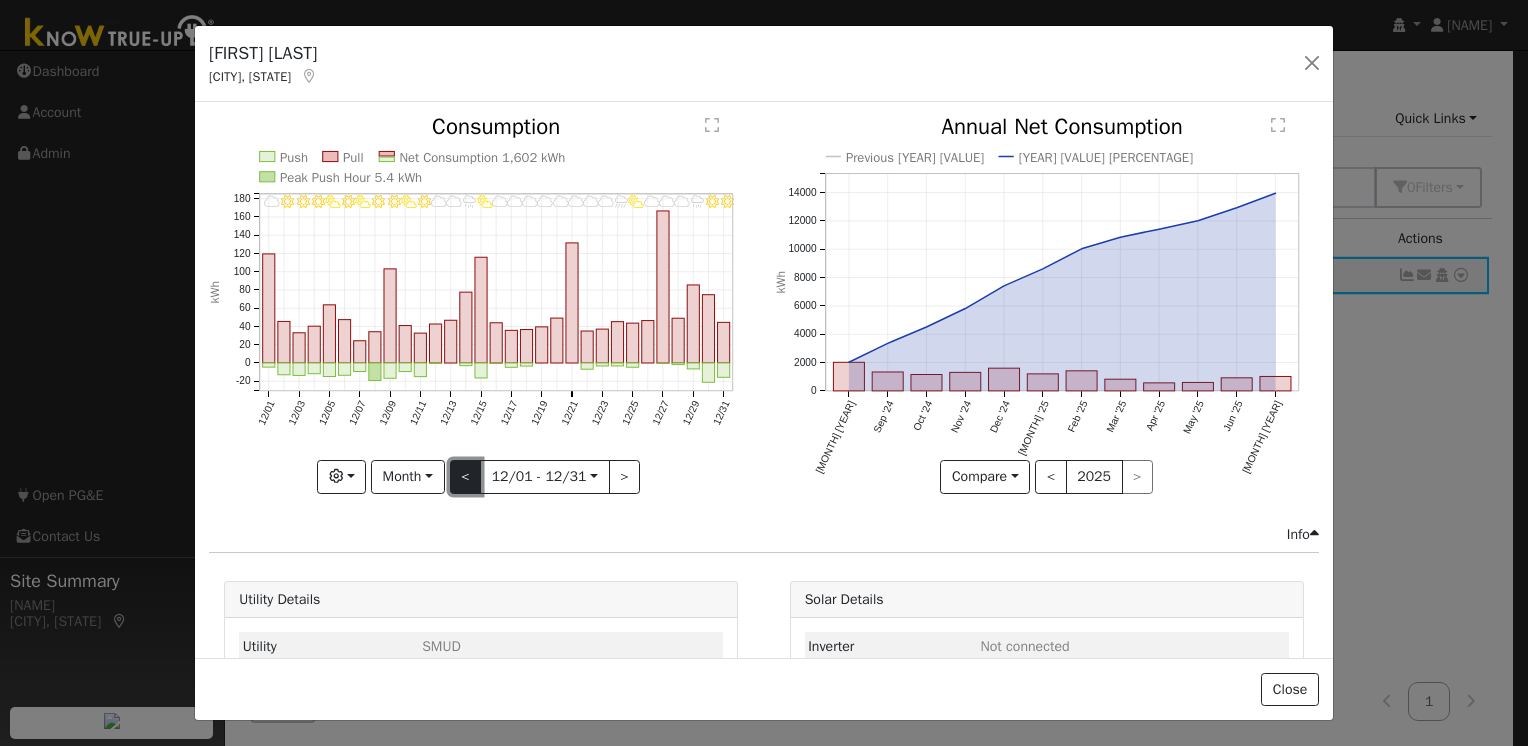 click on "<" at bounding box center (466, 477) 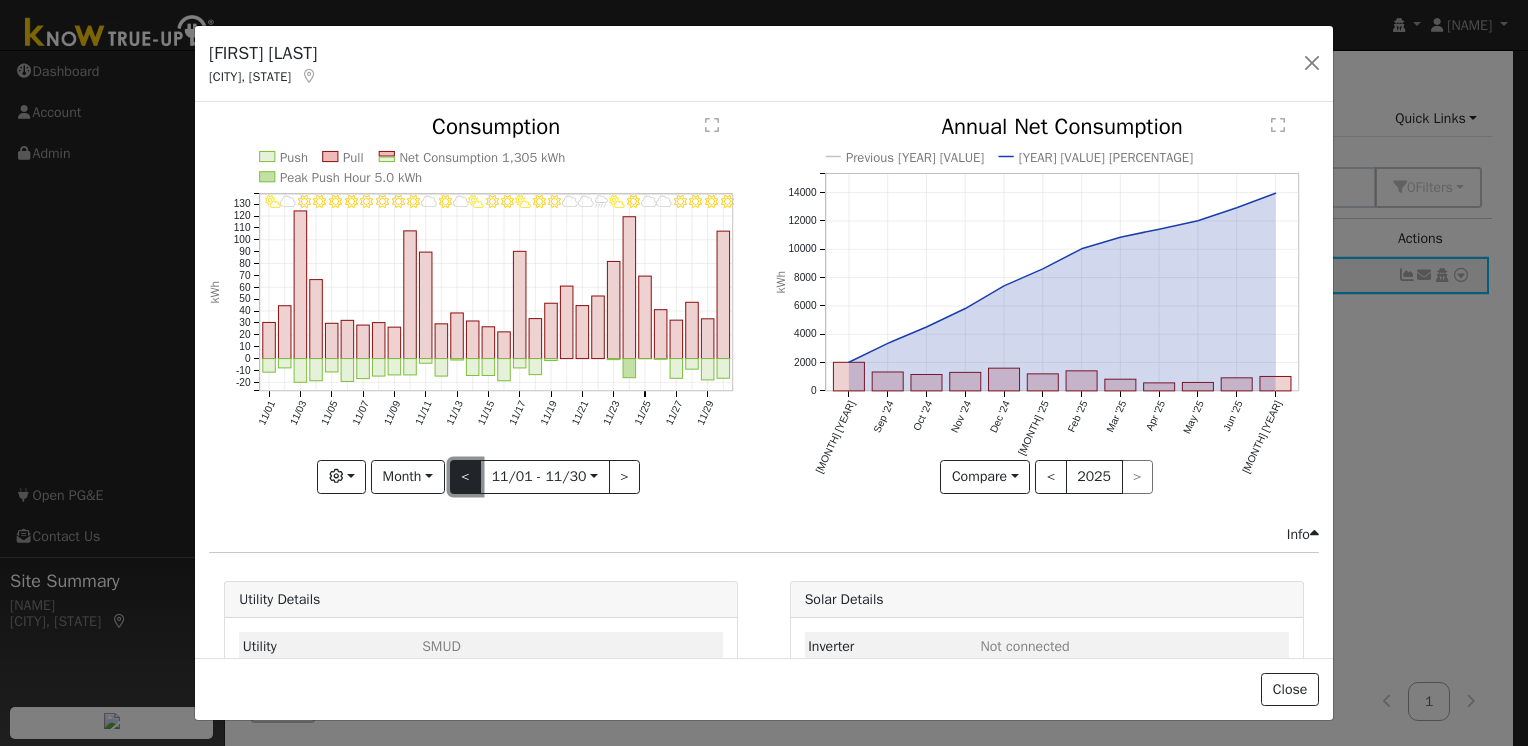 click on "<" at bounding box center (466, 477) 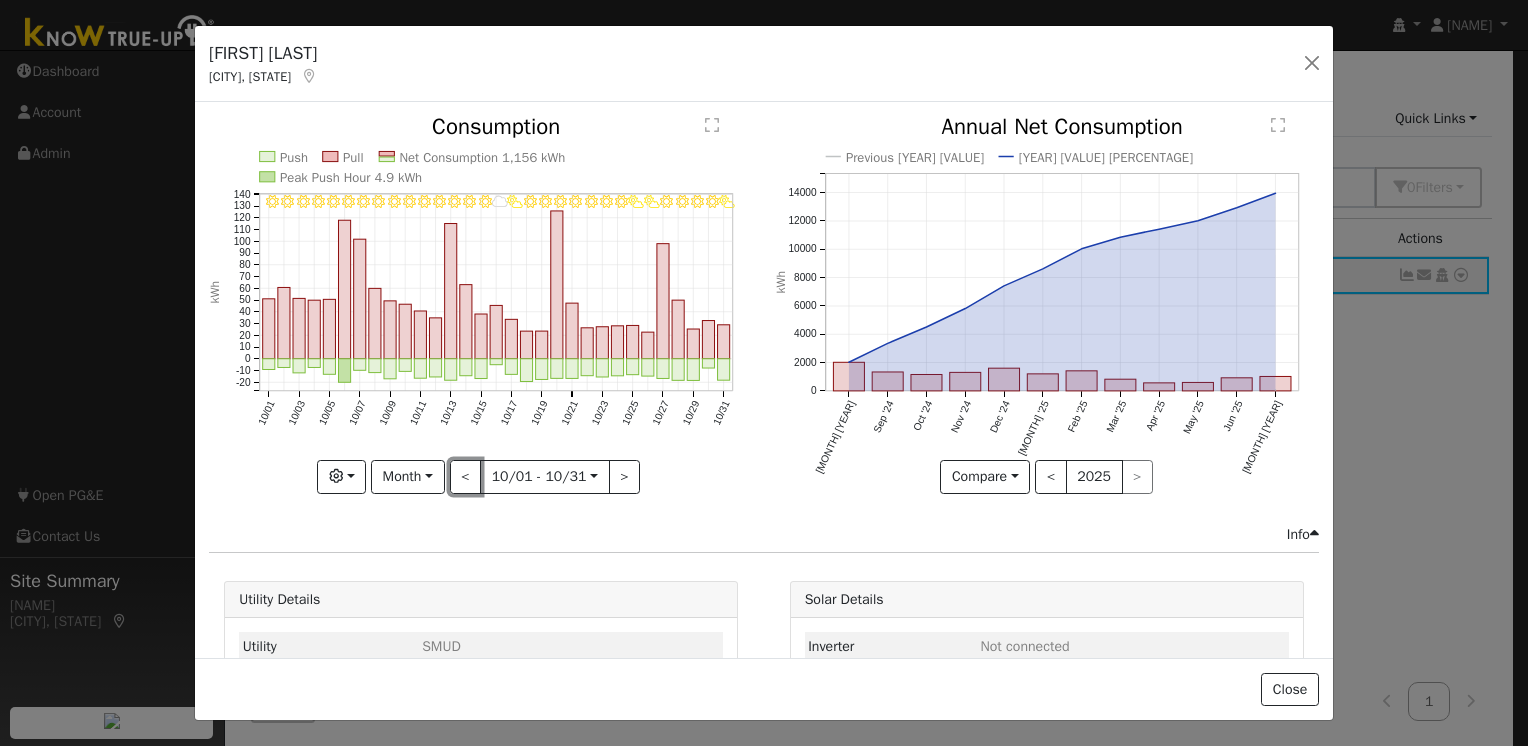 click on "<" at bounding box center [466, 477] 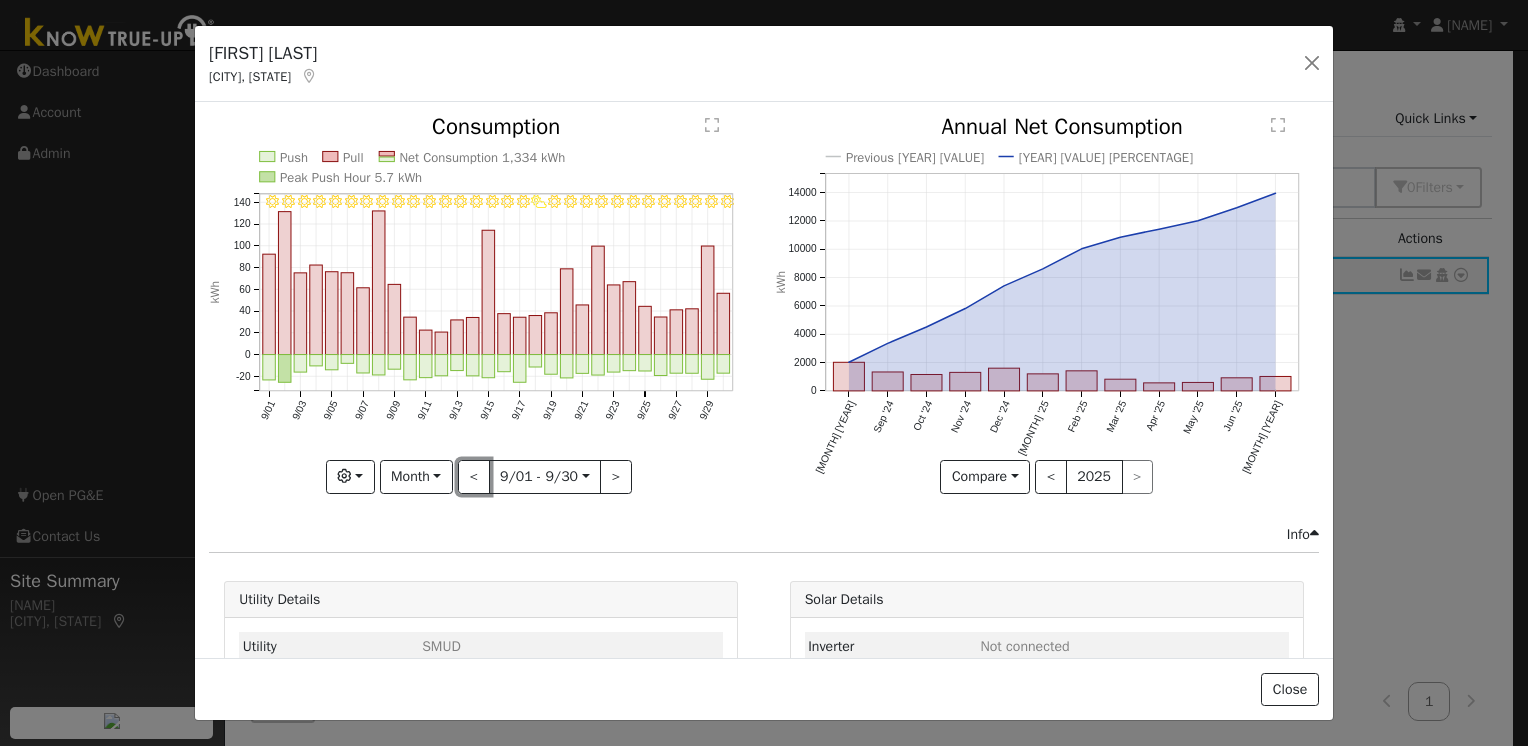 click on "<" at bounding box center (474, 477) 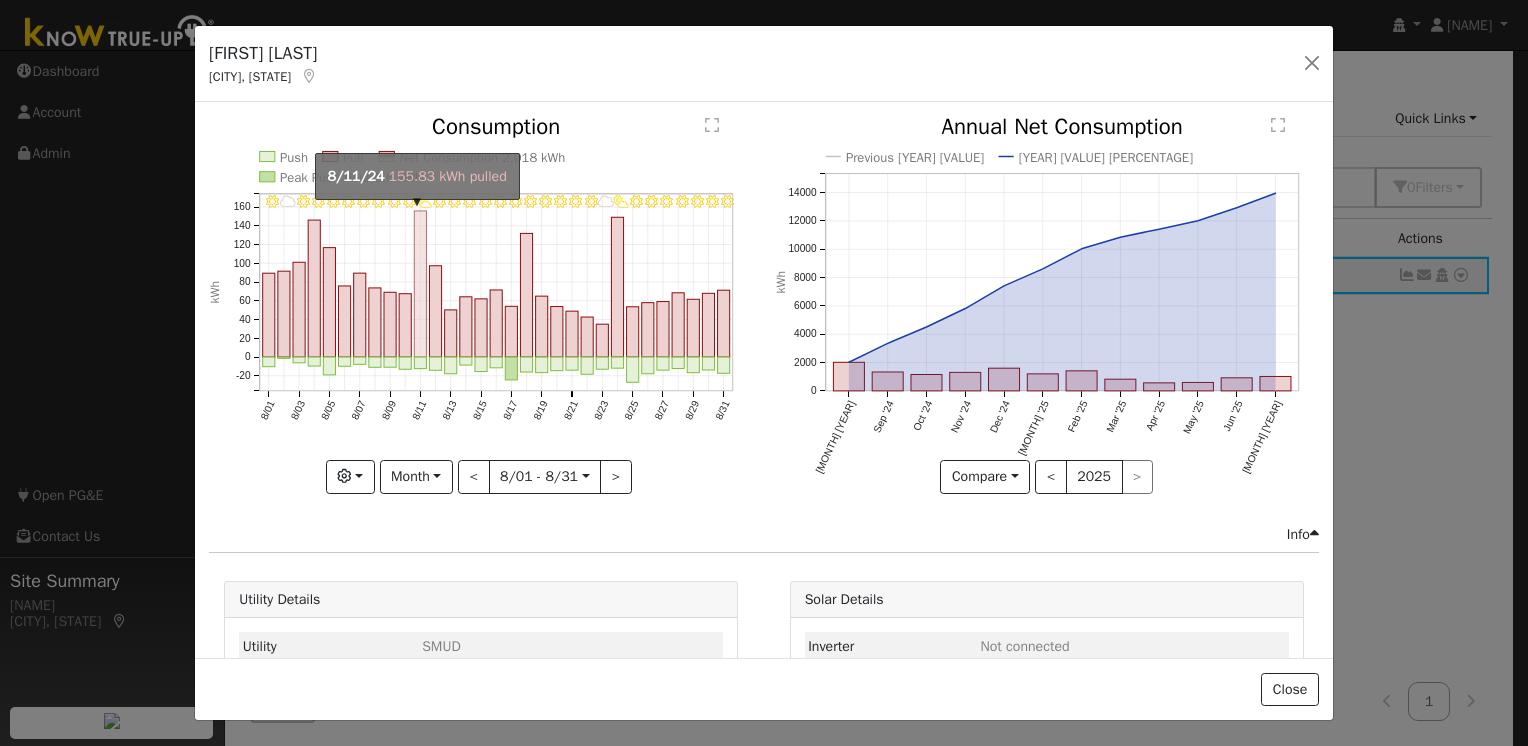 click on "onclick=""" 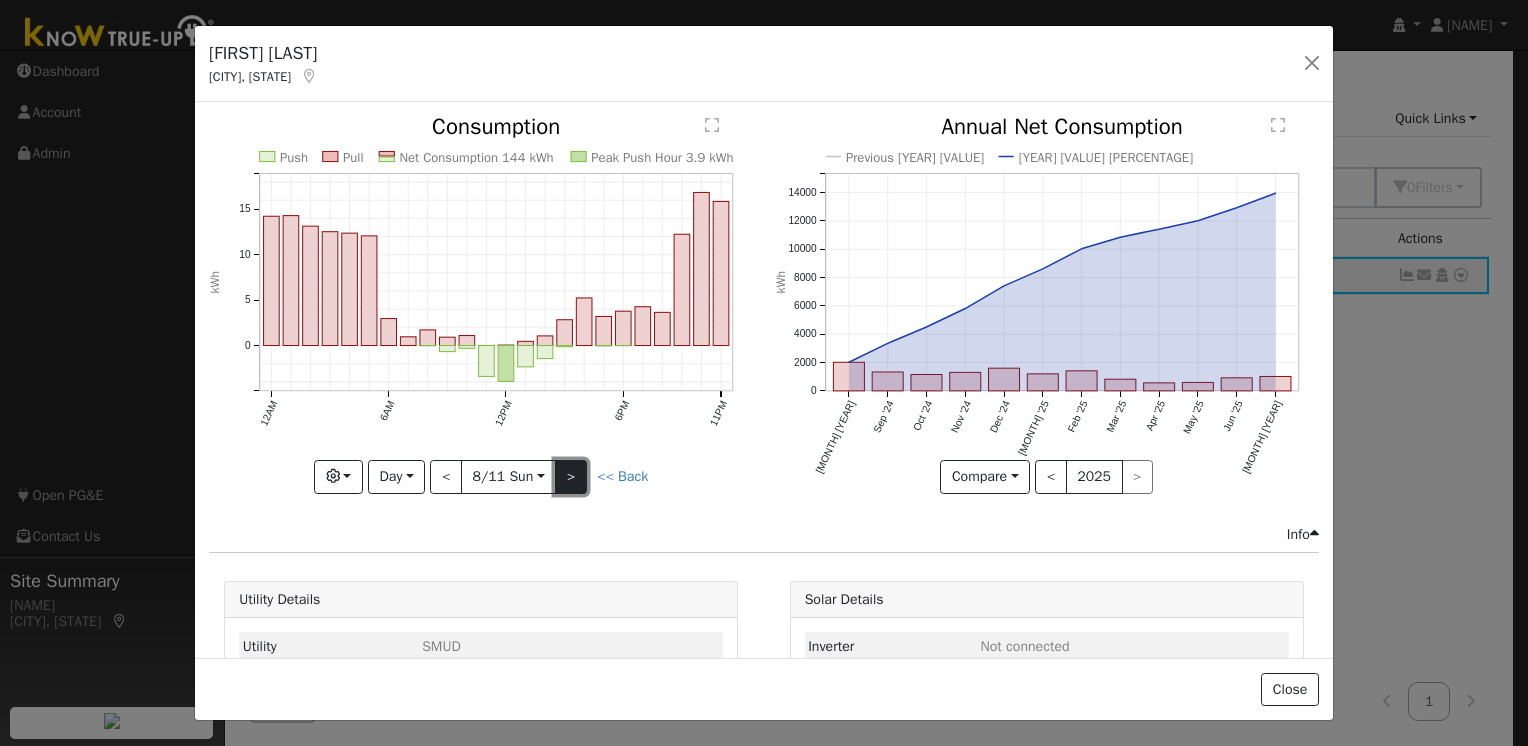 click on ">" at bounding box center [571, 477] 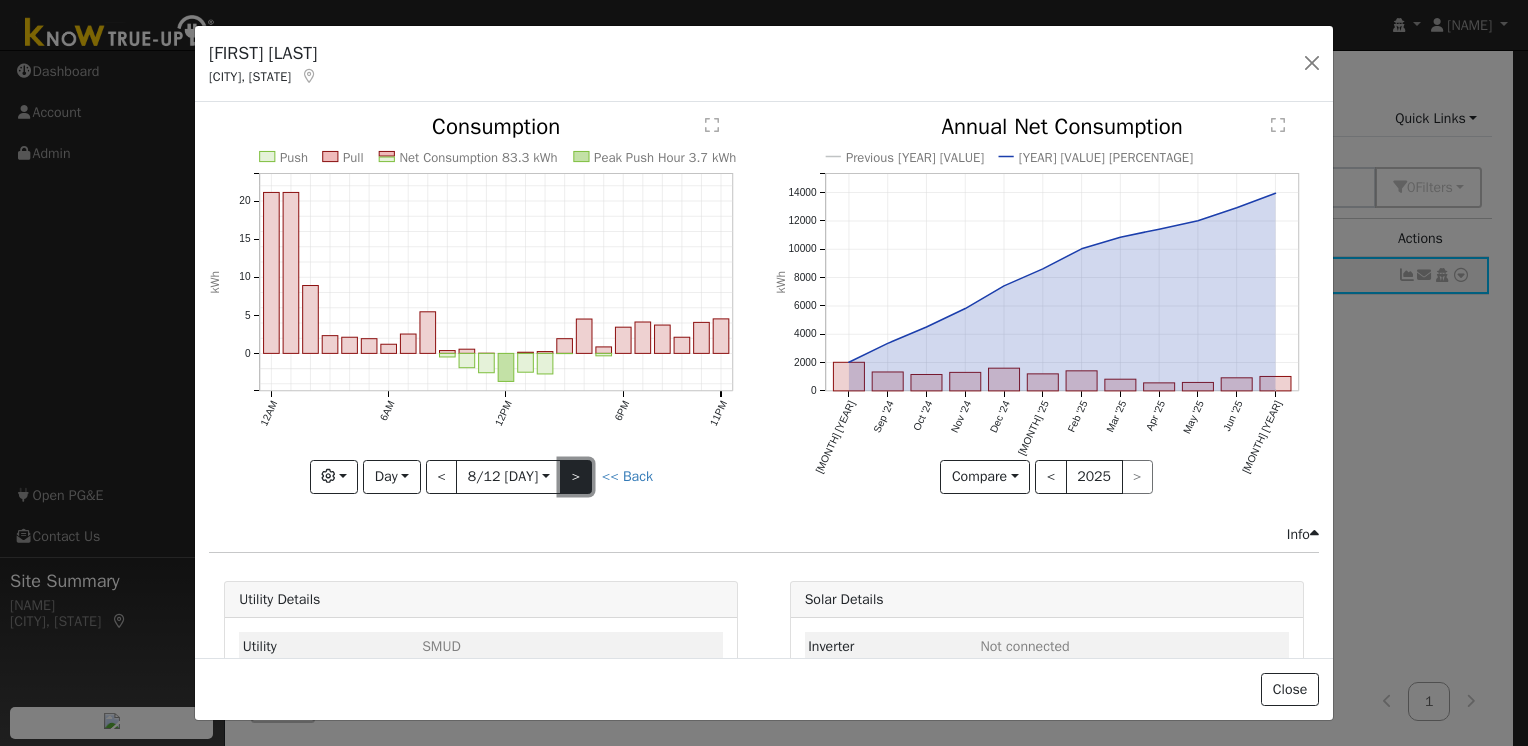 click on ">" at bounding box center (576, 477) 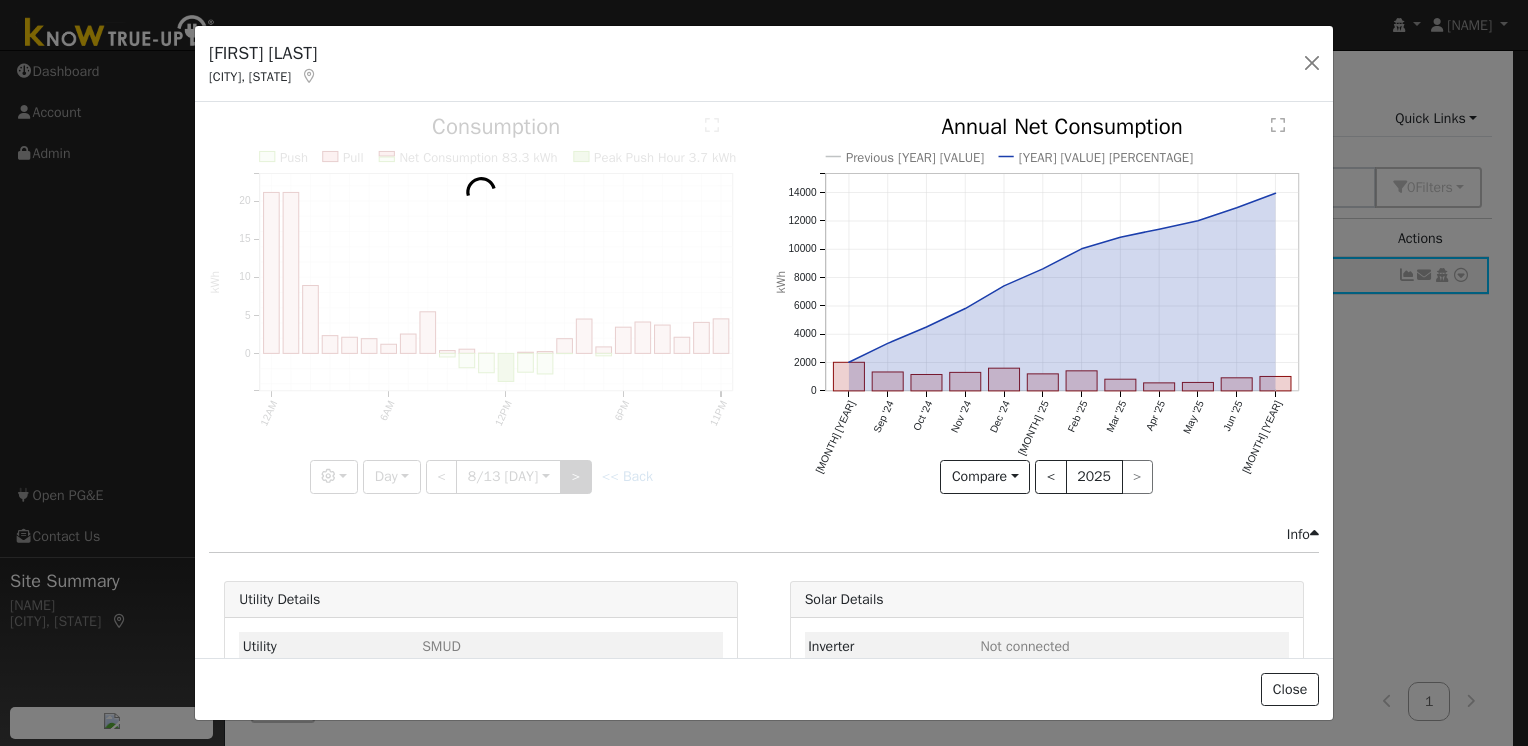 click at bounding box center [481, 304] 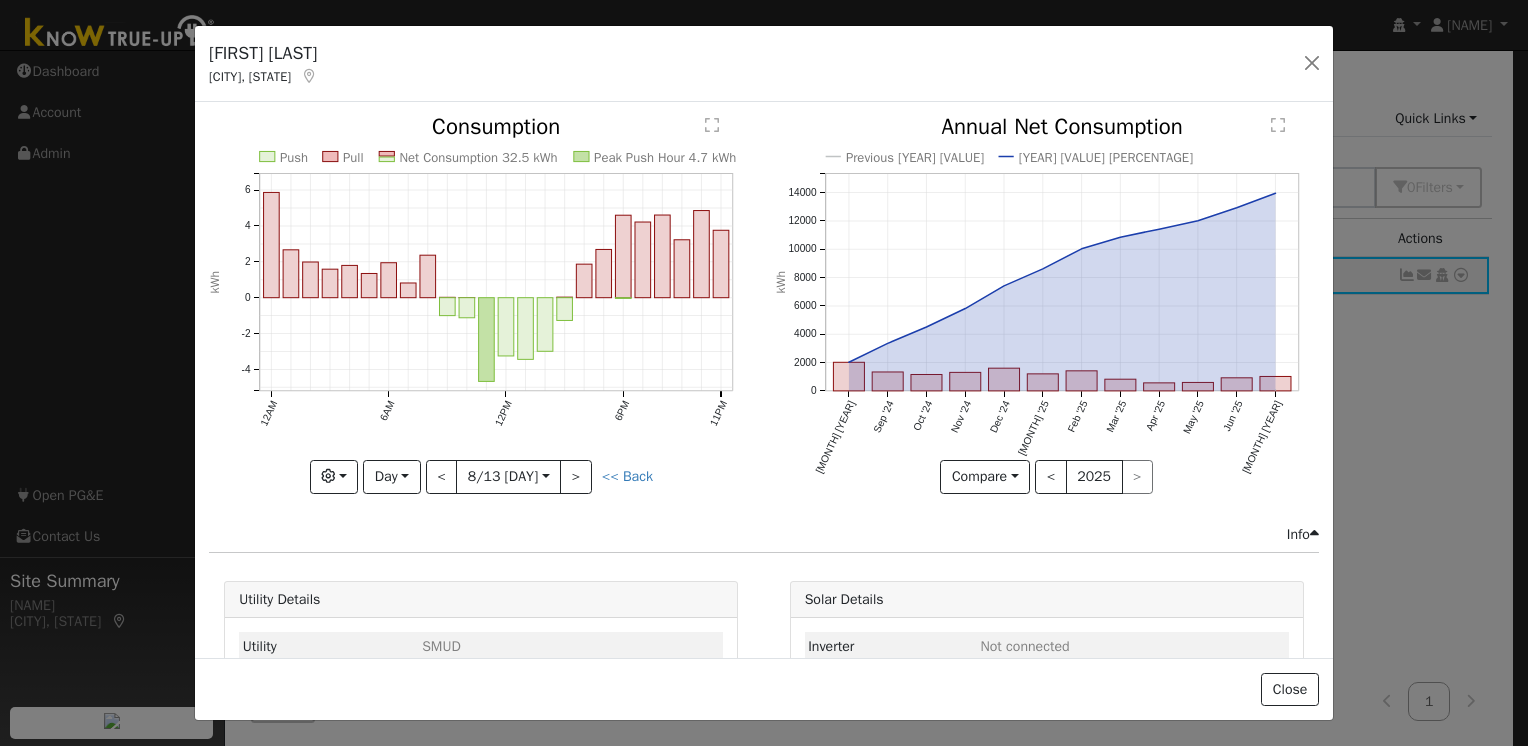 click on "Push Pull Net Consumption 32.5 kWh Peak Push Hour 4.7 kWh 12AM 6AM 12PM 6PM 11PM -4 -2 0 2 4 6  Consumption kWh onclick="" onclick="" onclick="" onclick="" onclick="" onclick="" onclick="" onclick="" onclick="" onclick="" onclick="" onclick="" onclick="" onclick="" onclick="" onclick="" onclick="" onclick="" onclick="" onclick="" onclick="" onclick="" onclick="" onclick="" onclick="" onclick="" onclick="" onclick="" onclick="" onclick="" onclick="" onclick="" onclick="" onclick="" onclick="" onclick="" onclick="" onclick="" onclick="" onclick="" onclick="" onclick="" onclick="" onclick="" onclick="" onclick="" onclick="" onclick="" Graphs Estimated Production Previous Year Consumption Previous Year Total Consumption Previous Year Cumulative Consumption Previous Year Options Weather °F kWh $ Net Push/Pull Previous Year Period Day Day Week Month Year Custom < 8/13 Tue  2024-08-13 > << Back" 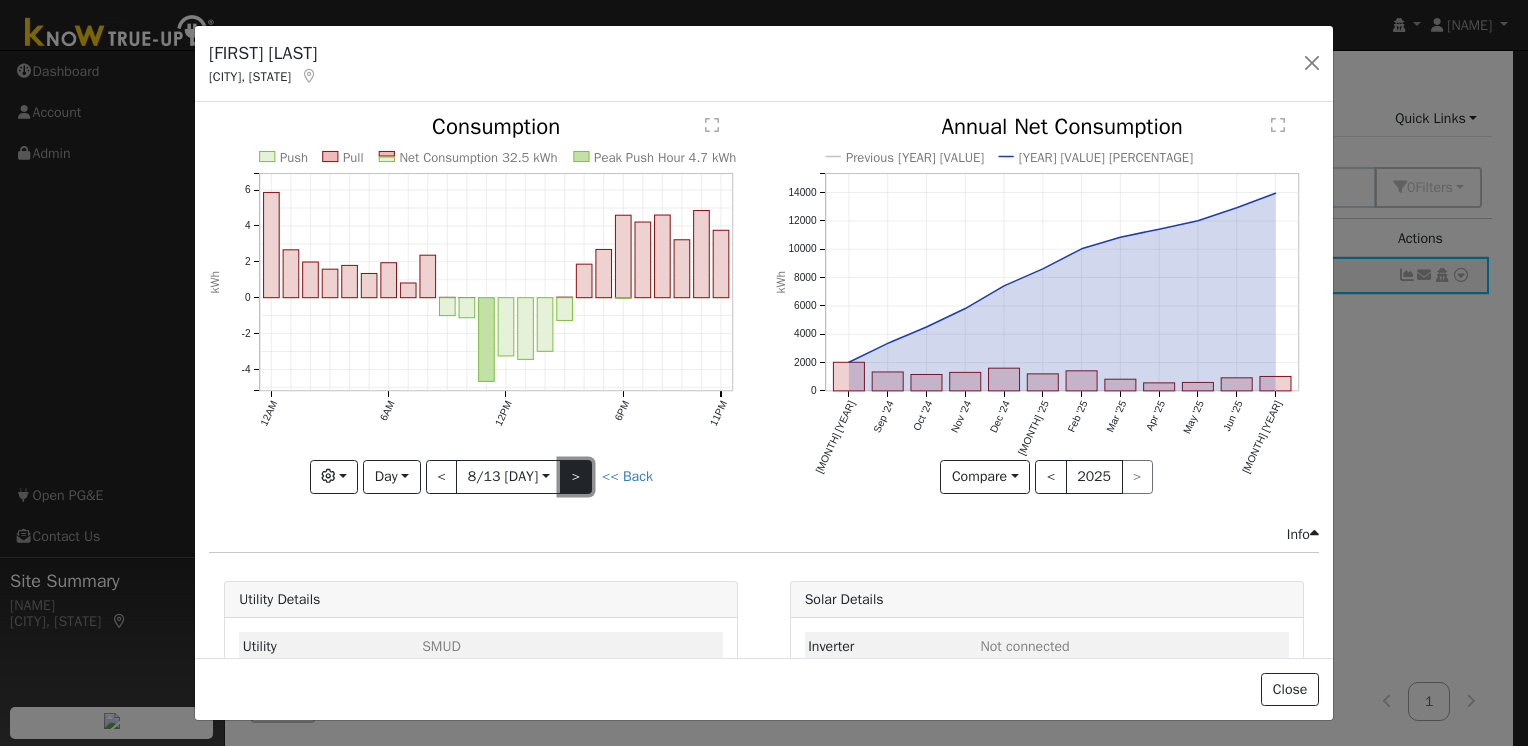 click on ">" at bounding box center (576, 477) 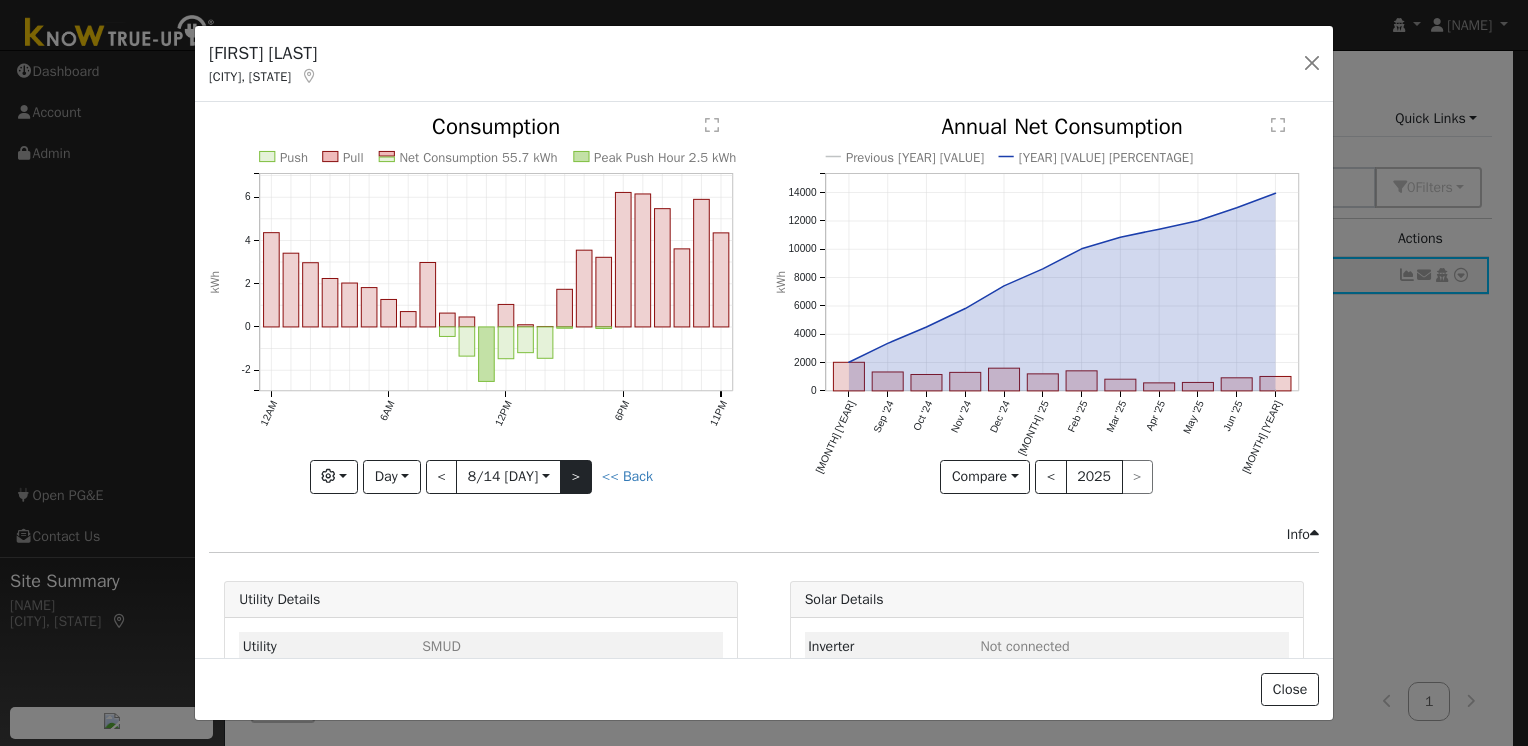 click on "Push Pull Net Consumption 55.7 kWh Peak Push Hour 2.5 kWh 12AM 6AM 12PM 6PM 11PM -2 0 2 4 6  Consumption kWh onclick="" onclick="" onclick="" onclick="" onclick="" onclick="" onclick="" onclick="" onclick="" onclick="" onclick="" onclick="" onclick="" onclick="" onclick="" onclick="" onclick="" onclick="" onclick="" onclick="" onclick="" onclick="" onclick="" onclick="" onclick="" onclick="" onclick="" onclick="" onclick="" onclick="" onclick="" onclick="" onclick="" onclick="" onclick="" onclick="" onclick="" onclick="" onclick="" onclick="" onclick="" onclick="" onclick="" onclick="" onclick="" onclick="" onclick="" onclick="" Graphs Estimated Production Previous Year Consumption Previous Year Total Consumption Previous Year Cumulative Consumption Previous Year Options Weather °F kWh $ Net Push/Pull Previous Year Period Day Day Week Month Year Custom < 8/14 [DAY]  2024-08-14 > << Back" 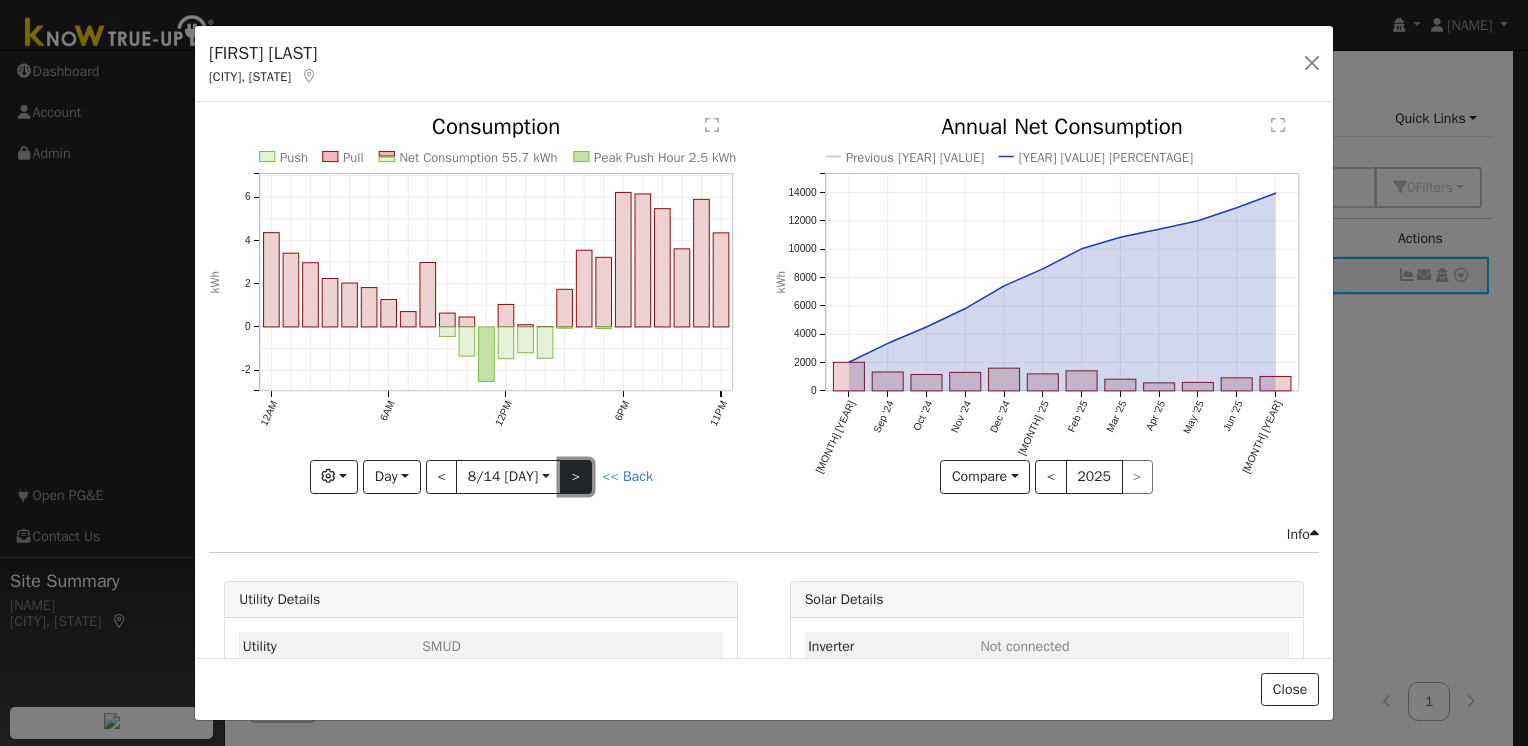 click on ">" at bounding box center [576, 477] 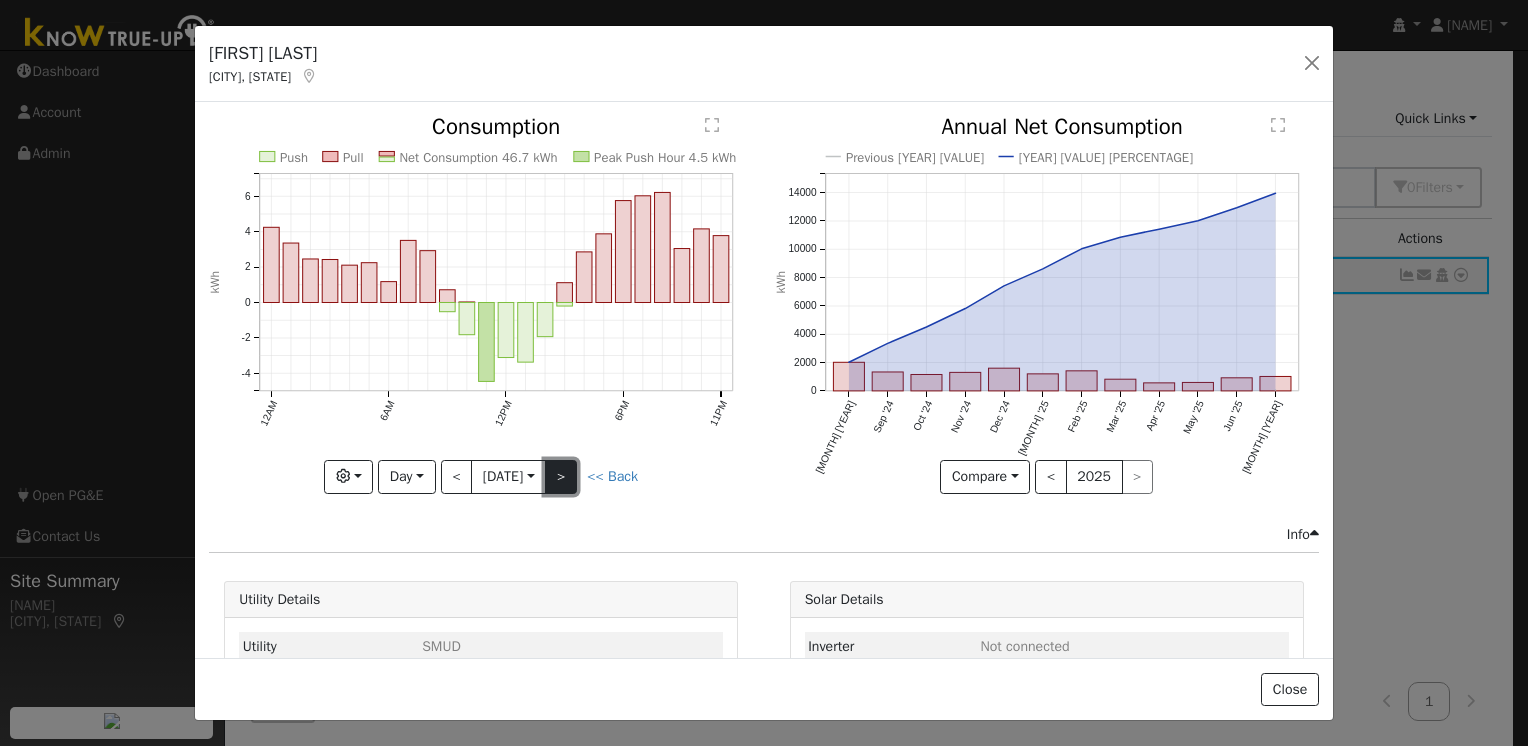 click on ">" at bounding box center (561, 477) 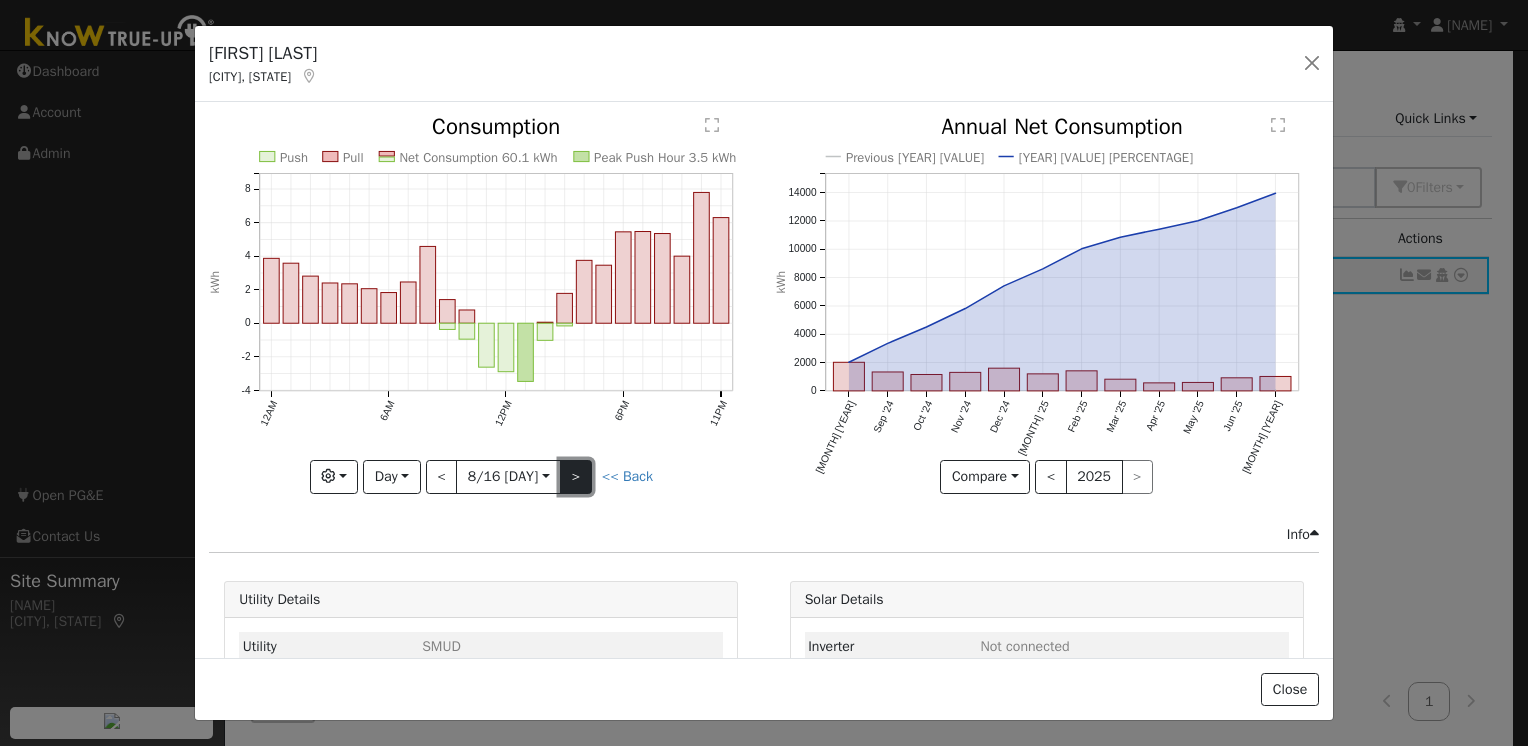 click on ">" at bounding box center (576, 477) 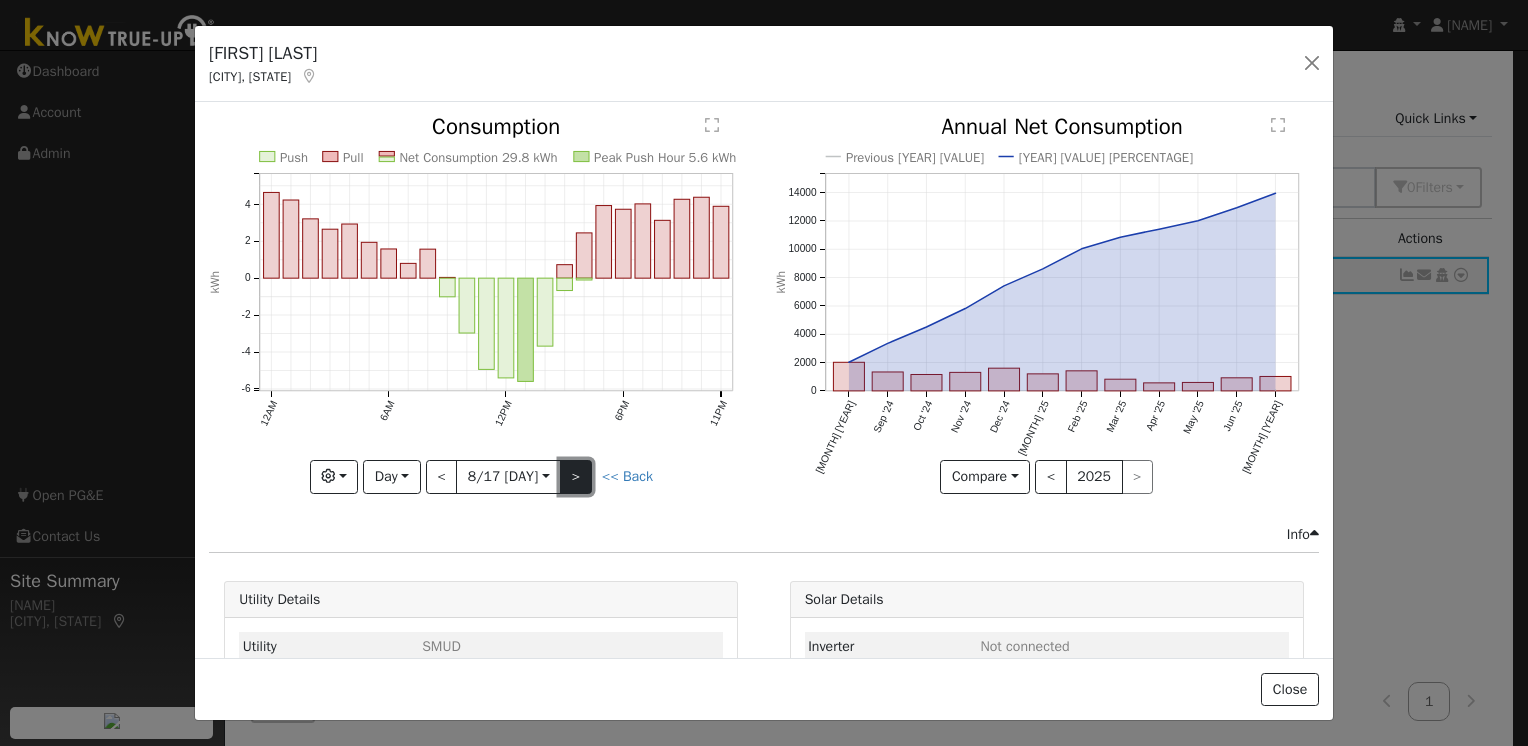 click on ">" at bounding box center (576, 477) 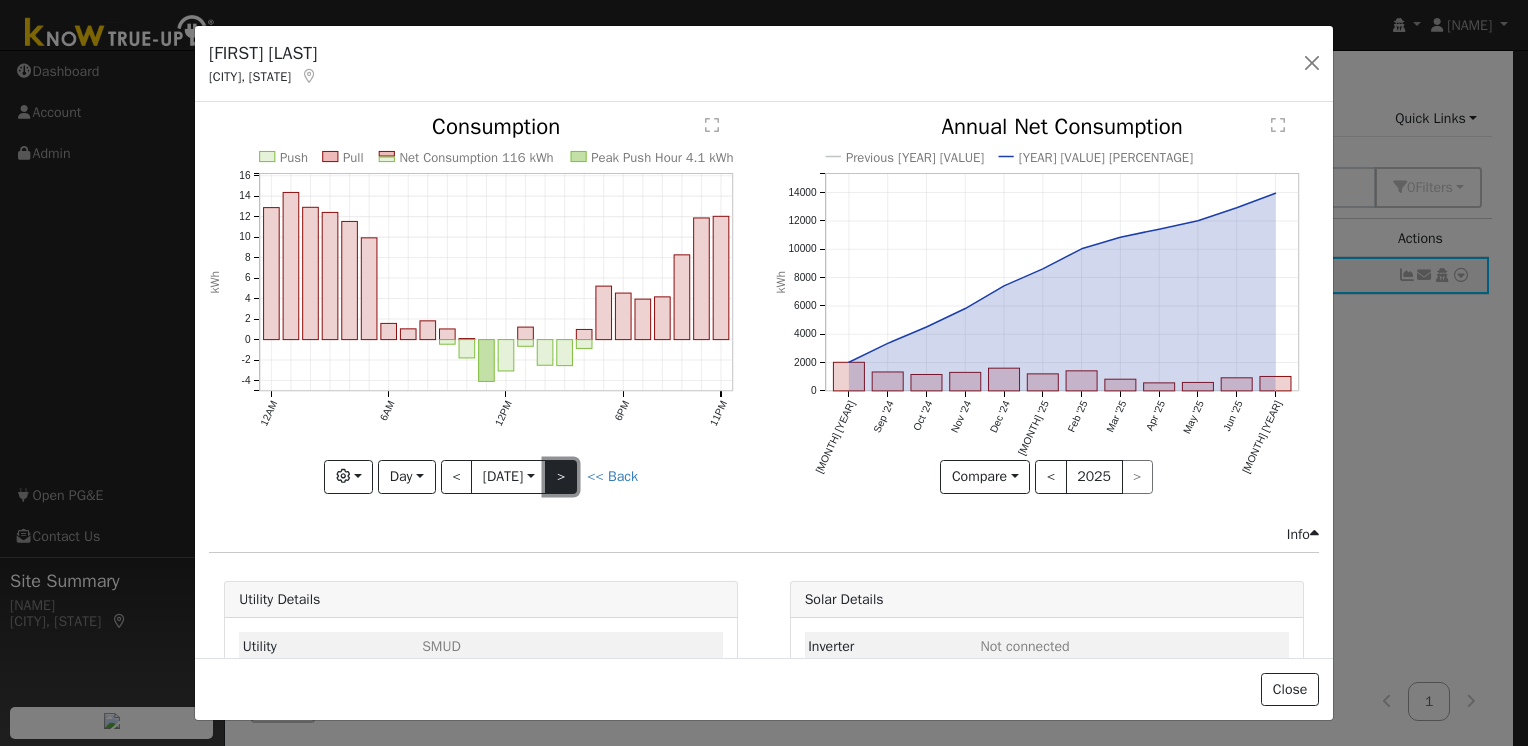 click on ">" at bounding box center (561, 477) 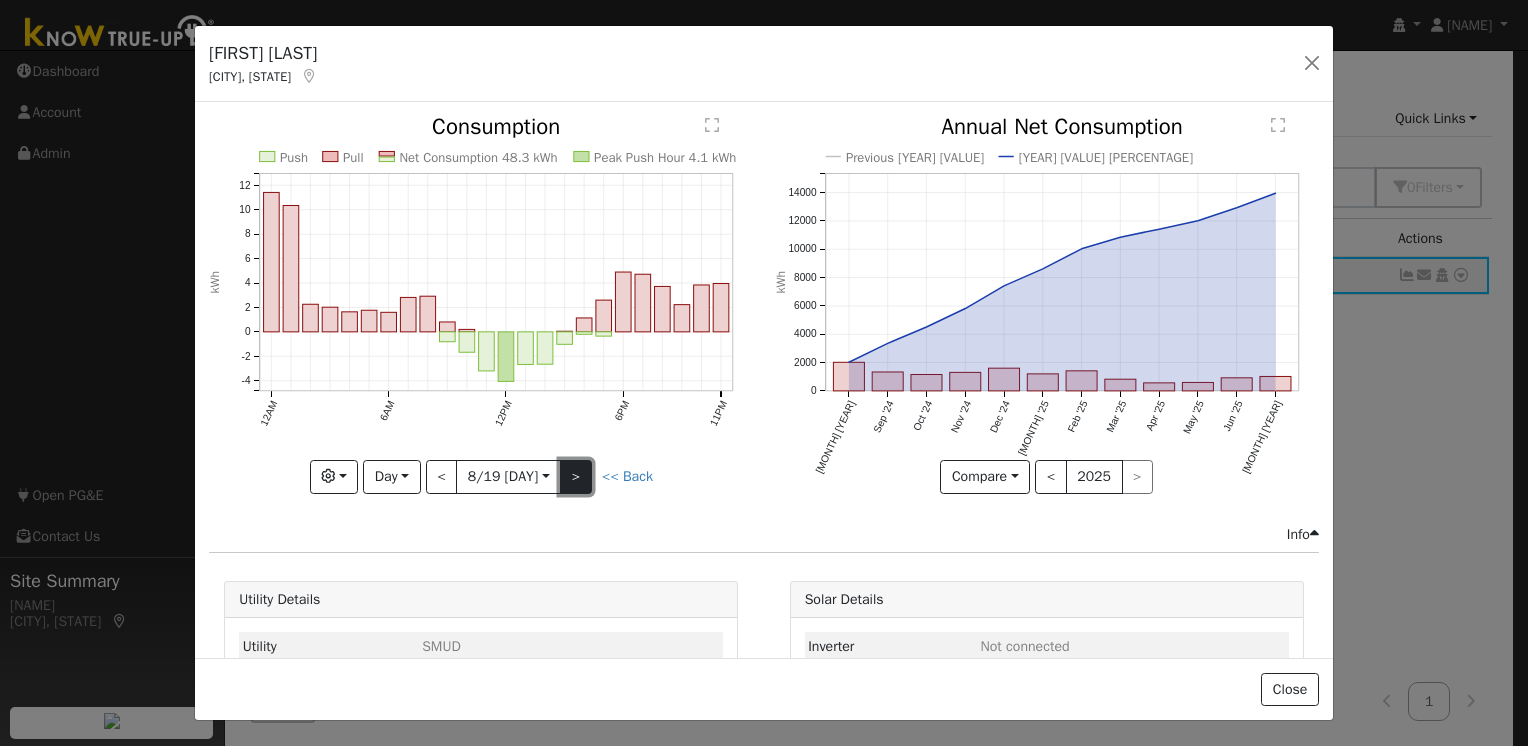 click on ">" at bounding box center (576, 477) 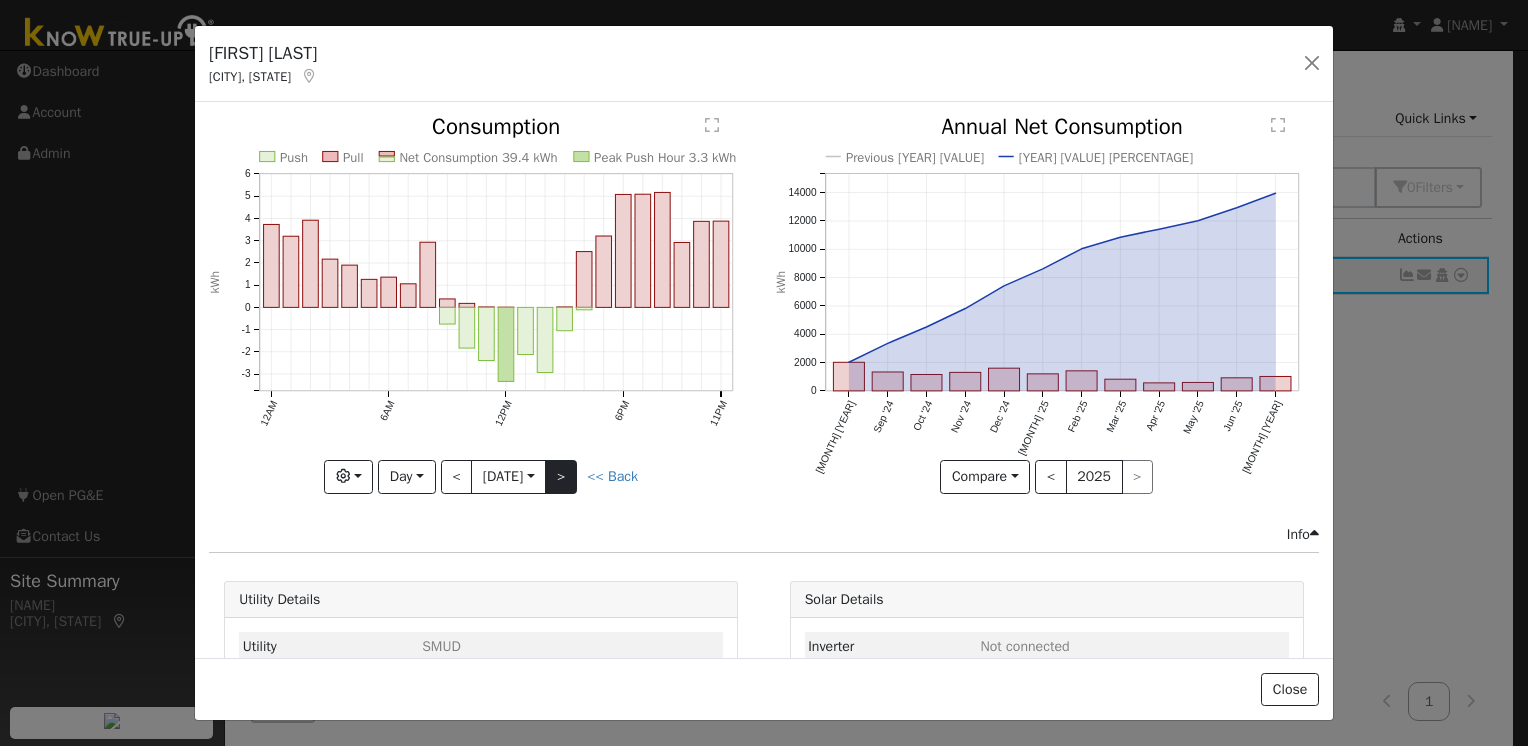 click on "Push Pull Net Consumption 39.4 kWh Peak Push Hour 3.3 kWh 12AM 6AM 12PM 6PM 11PM -3 -2 -1 0 1 2 3 4 5 6  Consumption kWh onclick="" onclick="" onclick="" onclick="" onclick="" onclick="" onclick="" onclick="" onclick="" onclick="" onclick="" onclick="" onclick="" onclick="" onclick="" onclick="" onclick="" onclick="" onclick="" onclick="" onclick="" onclick="" onclick="" onclick="" onclick="" onclick="" onclick="" onclick="" onclick="" onclick="" onclick="" onclick="" onclick="" onclick="" onclick="" onclick="" onclick="" onclick="" onclick="" onclick="" onclick="" onclick="" onclick="" onclick="" onclick="" onclick="" onclick="" onclick="" Graphs Estimated Production Previous Year Consumption Previous Year Total Consumption Previous Year Cumulative Consumption Previous Year Options Weather °F kWh $ Net Push/Pull Previous Year Period Day Day Week Month Year Custom < 8/20 Tue  2024-08-20 > << Back" 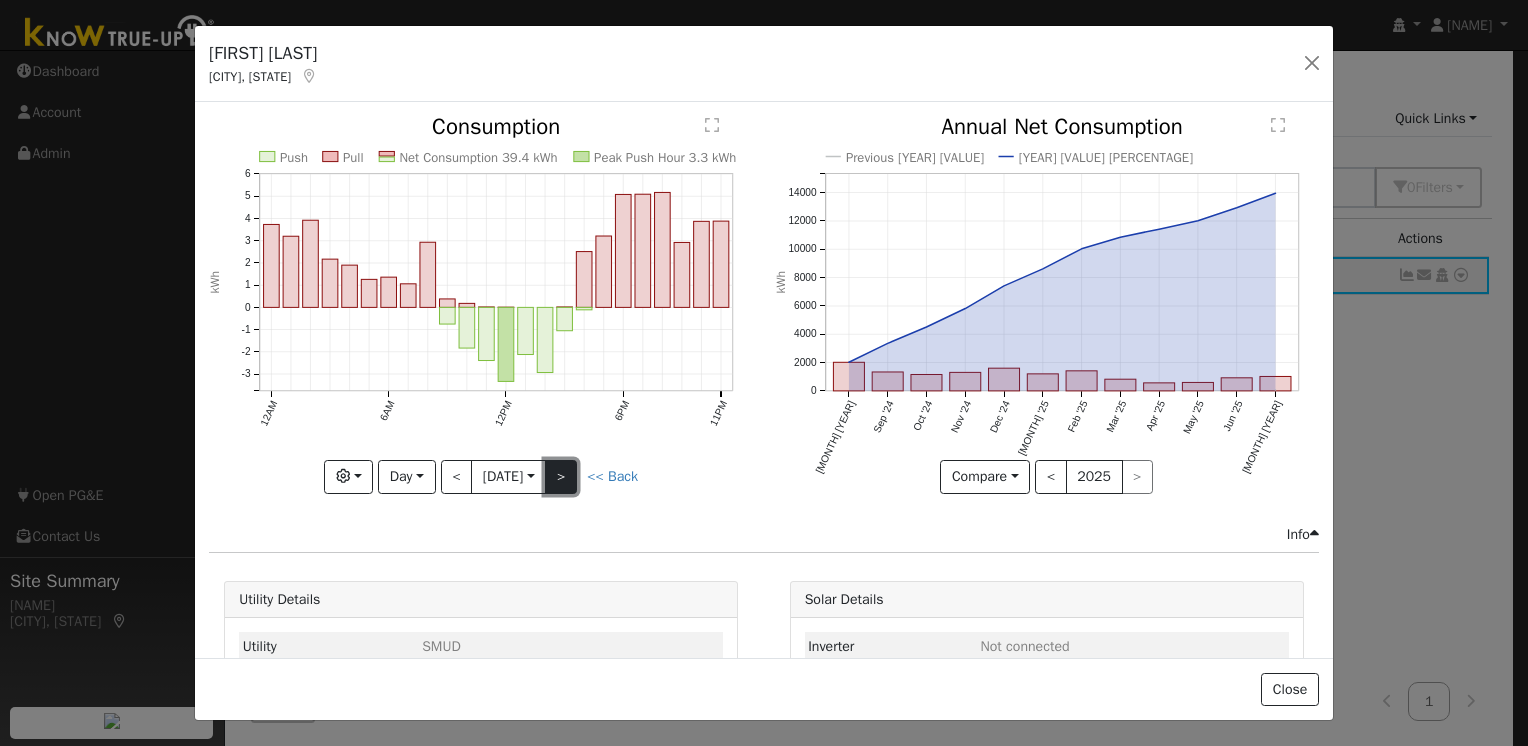 click on ">" at bounding box center [561, 477] 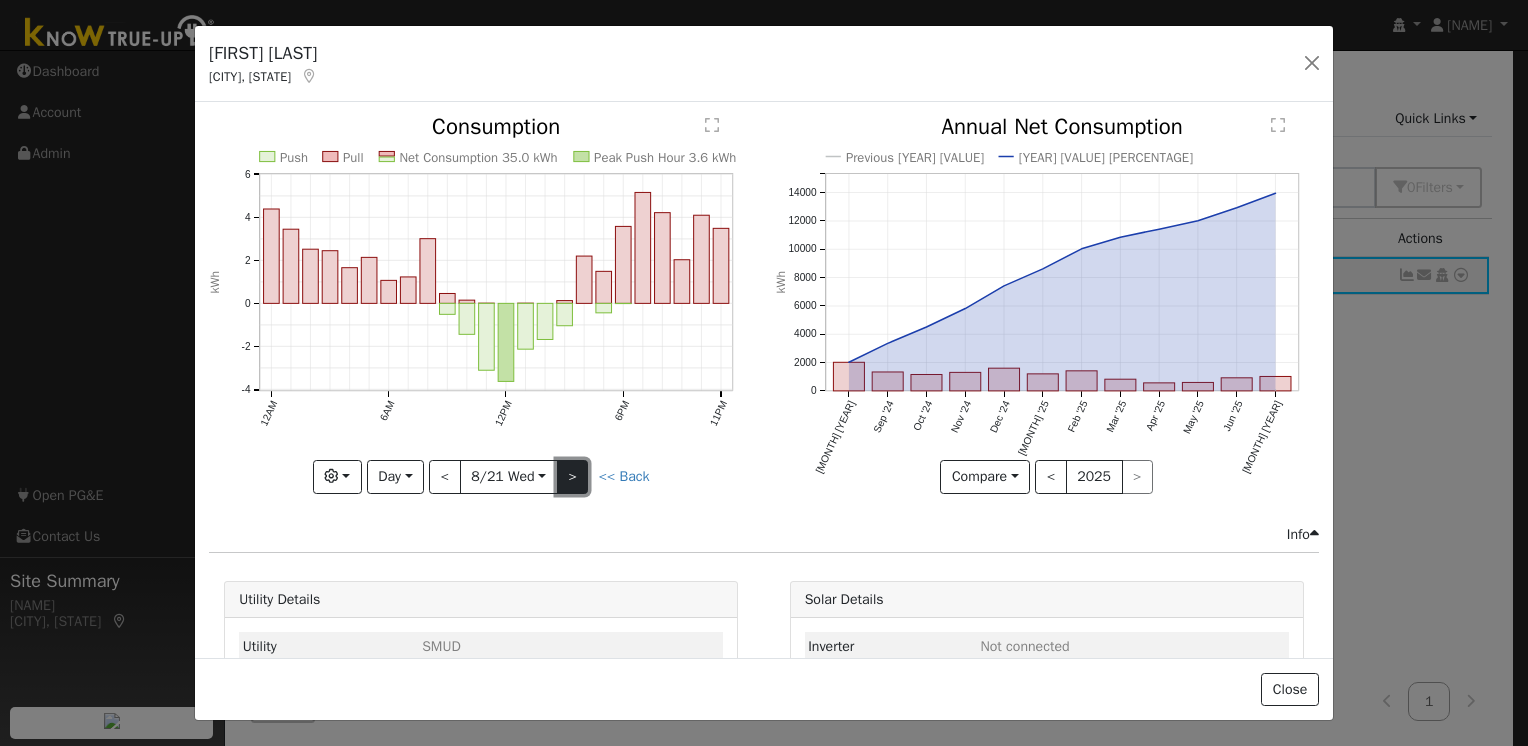 click on ">" at bounding box center [573, 477] 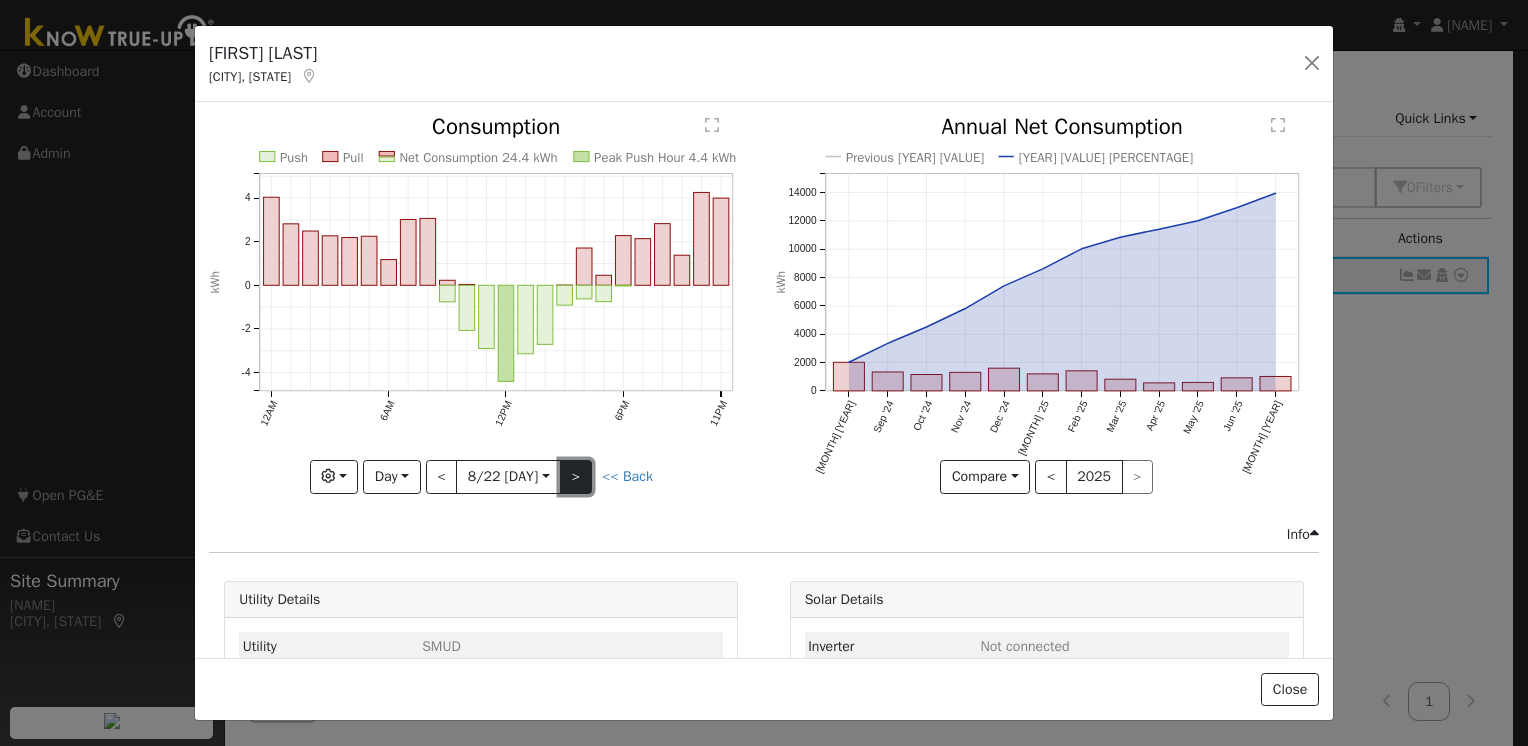 click on ">" at bounding box center (576, 477) 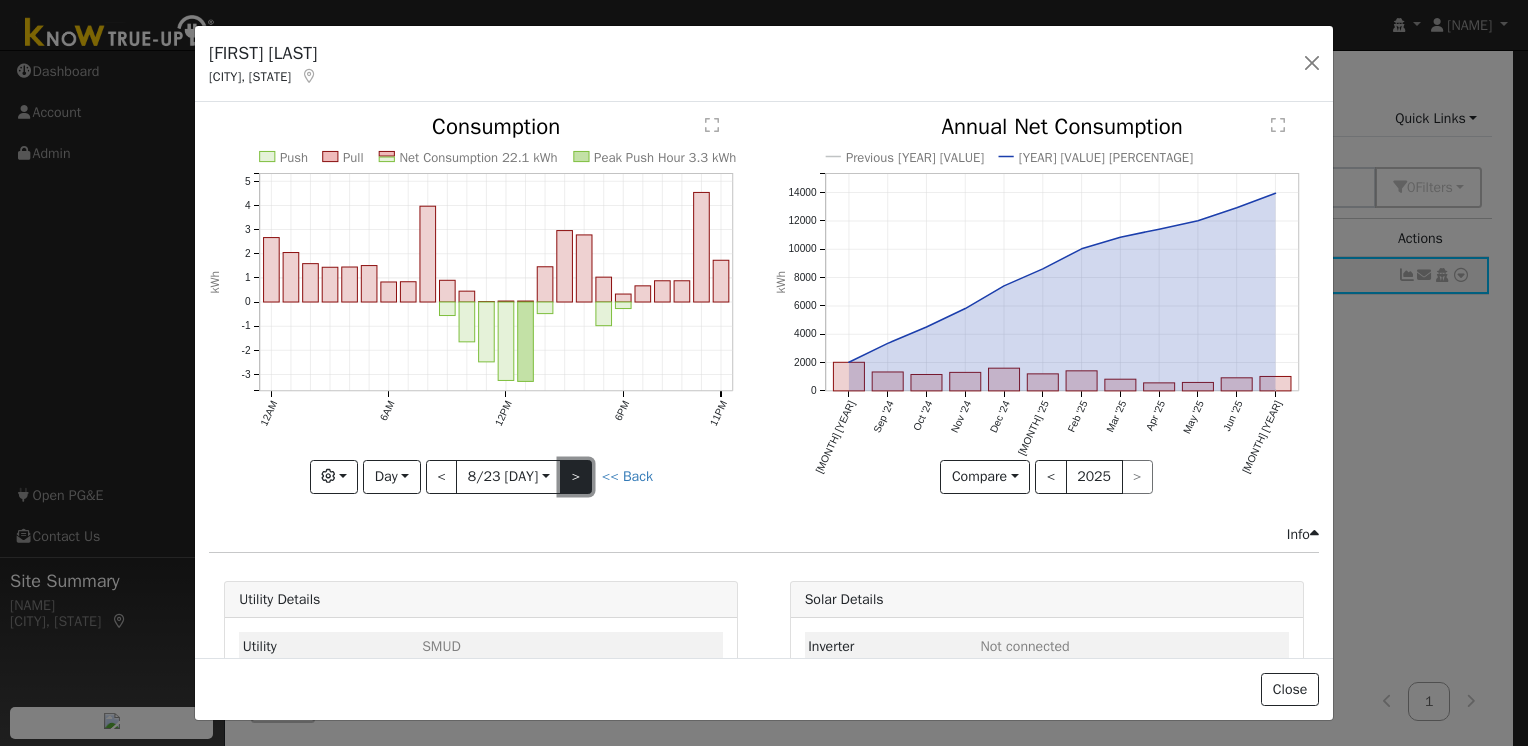 click on ">" at bounding box center [576, 477] 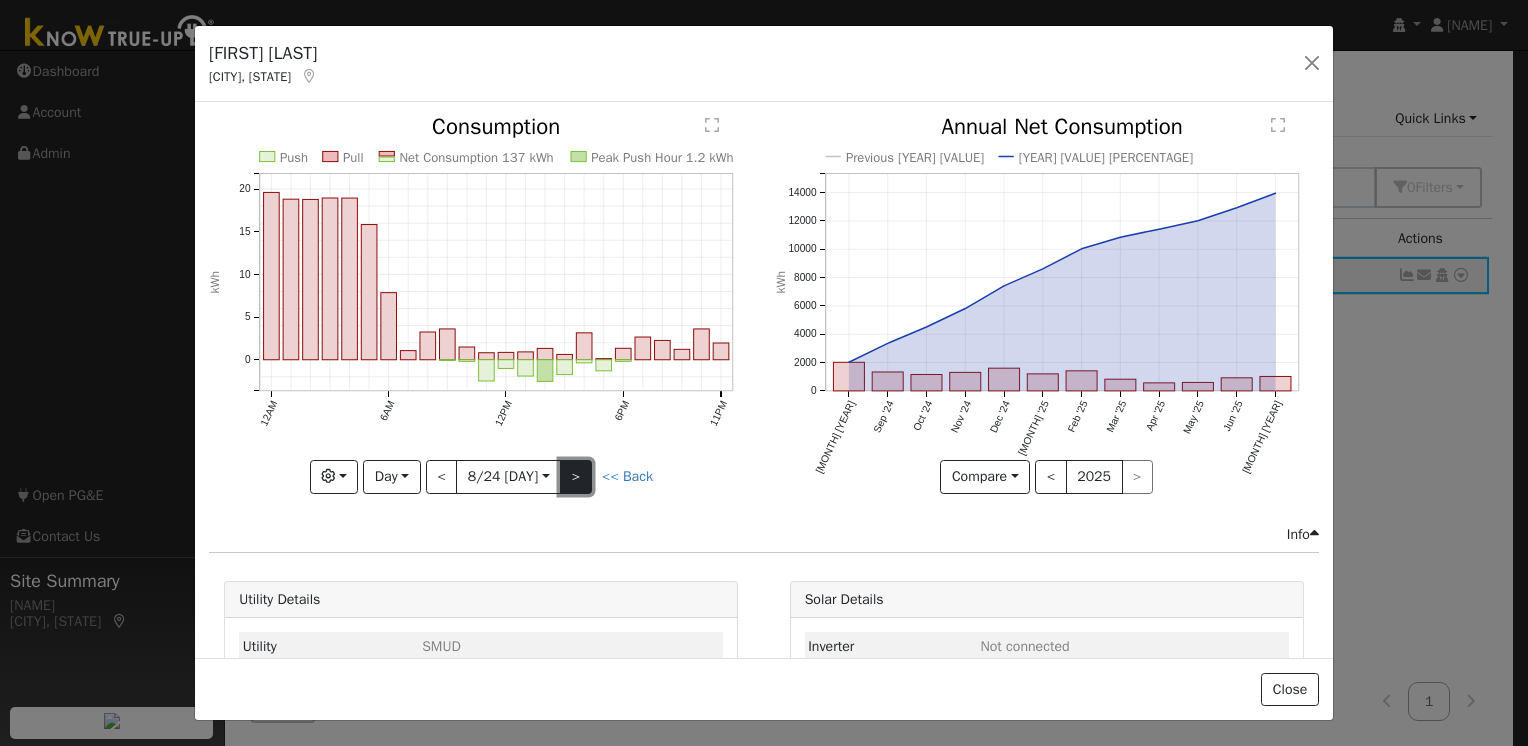 click on ">" at bounding box center (576, 477) 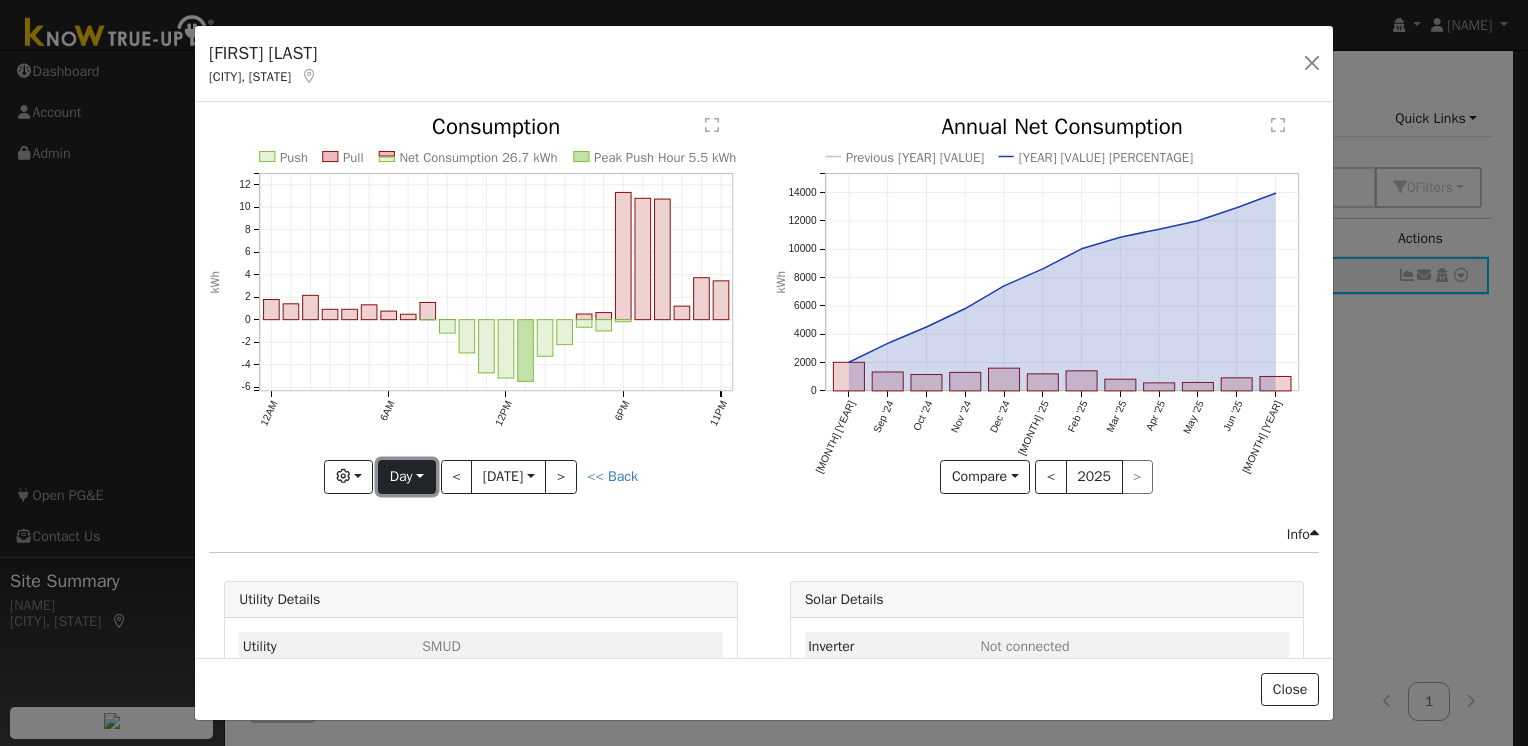 click on "Day" at bounding box center (406, 477) 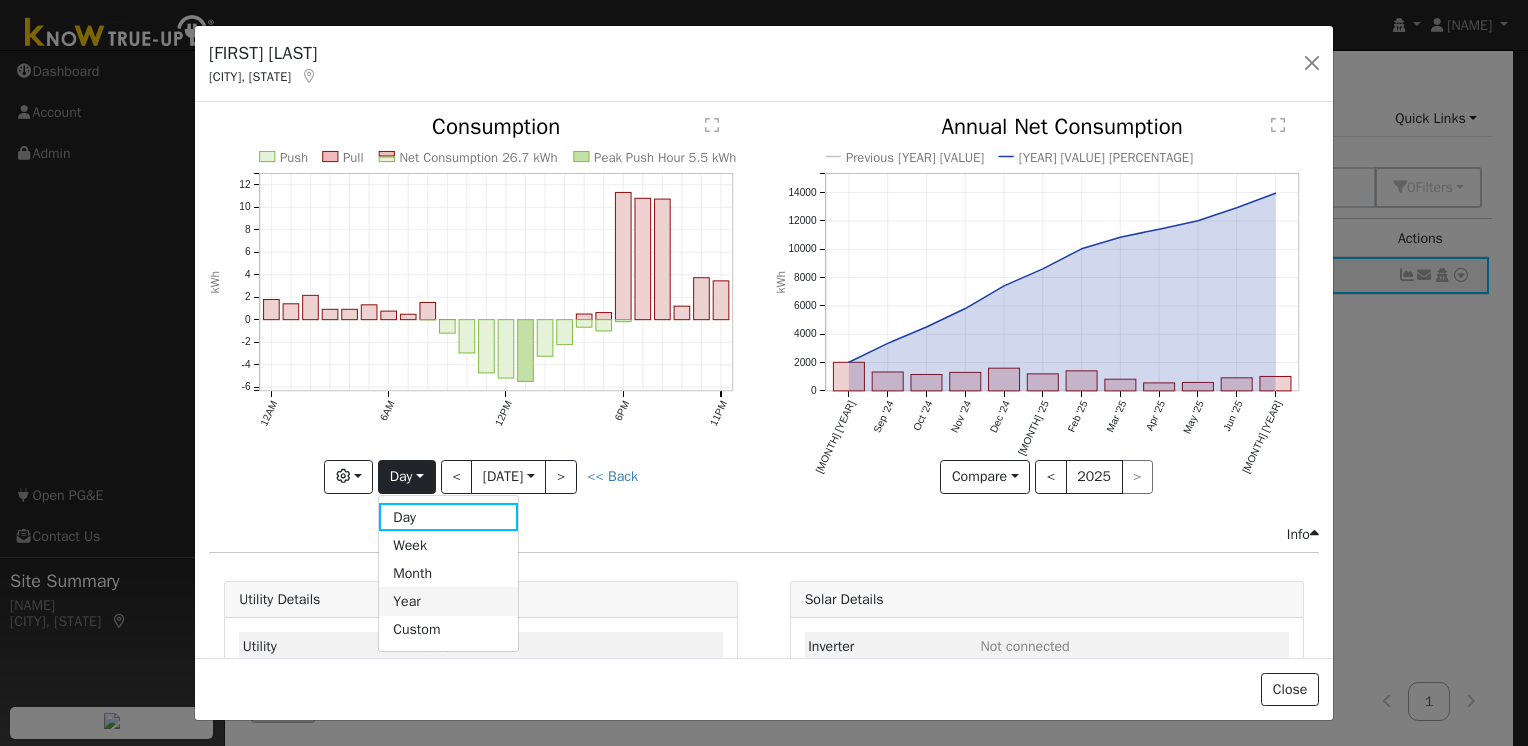 click on "Year" at bounding box center [448, 601] 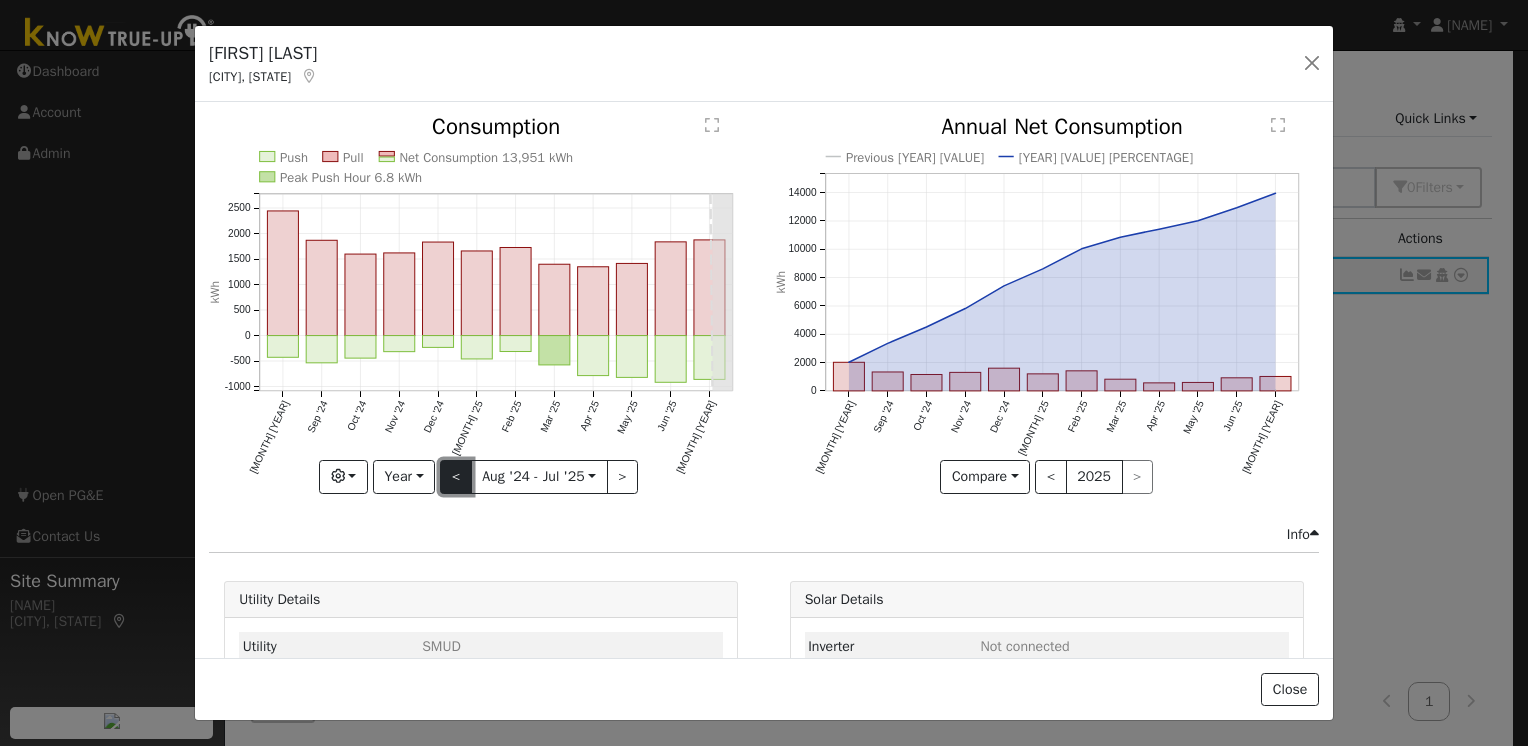 click on "<" at bounding box center (456, 477) 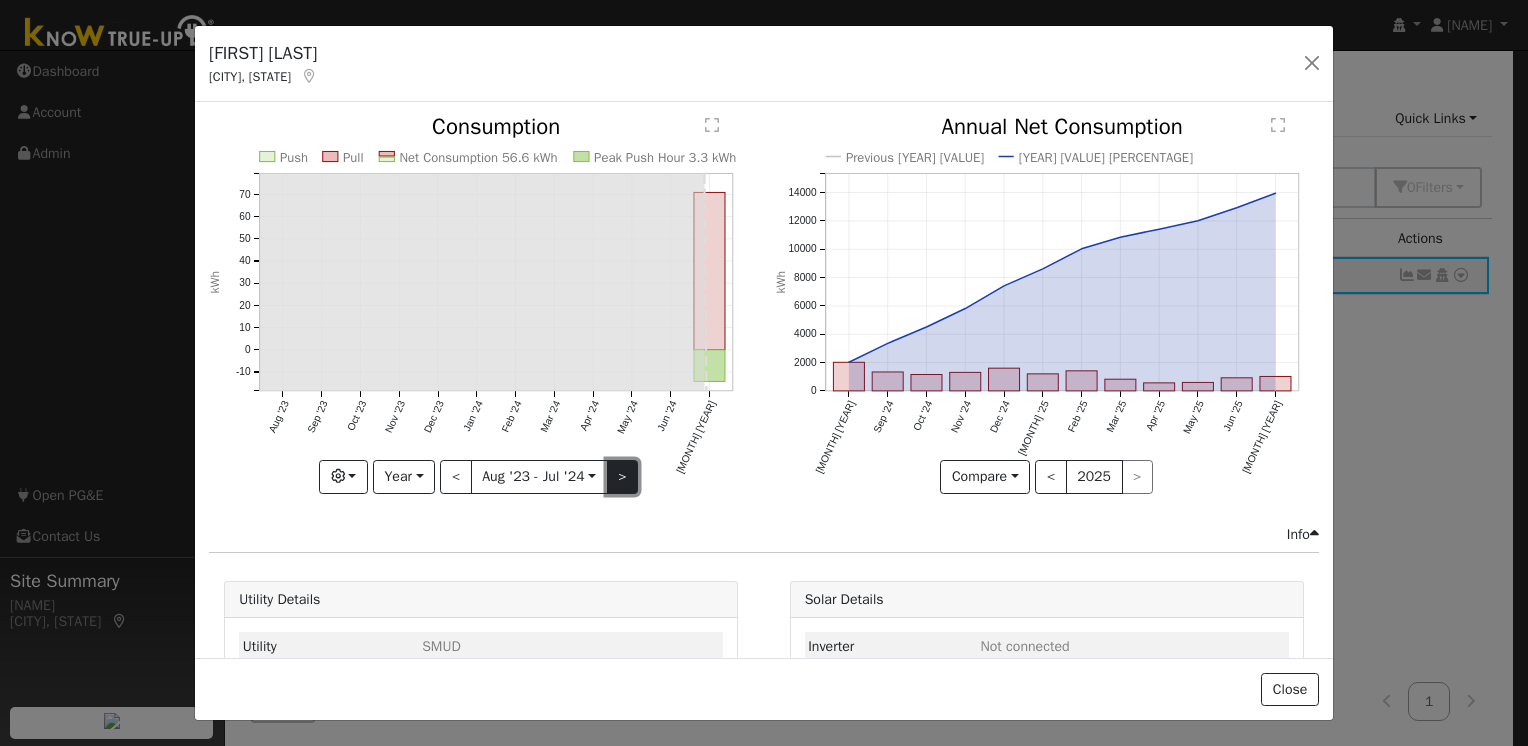 click on ">" at bounding box center [623, 477] 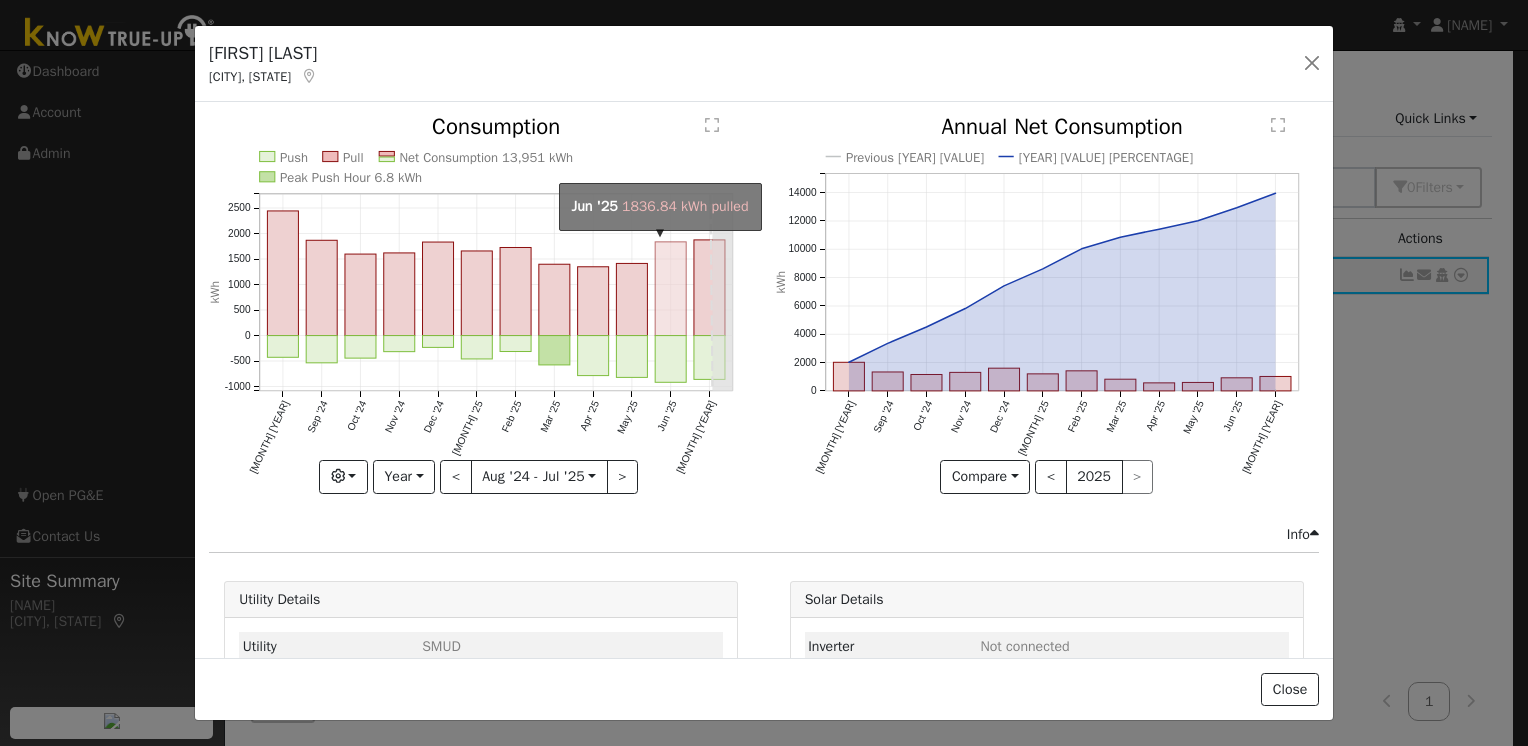 click on "onclick=""" 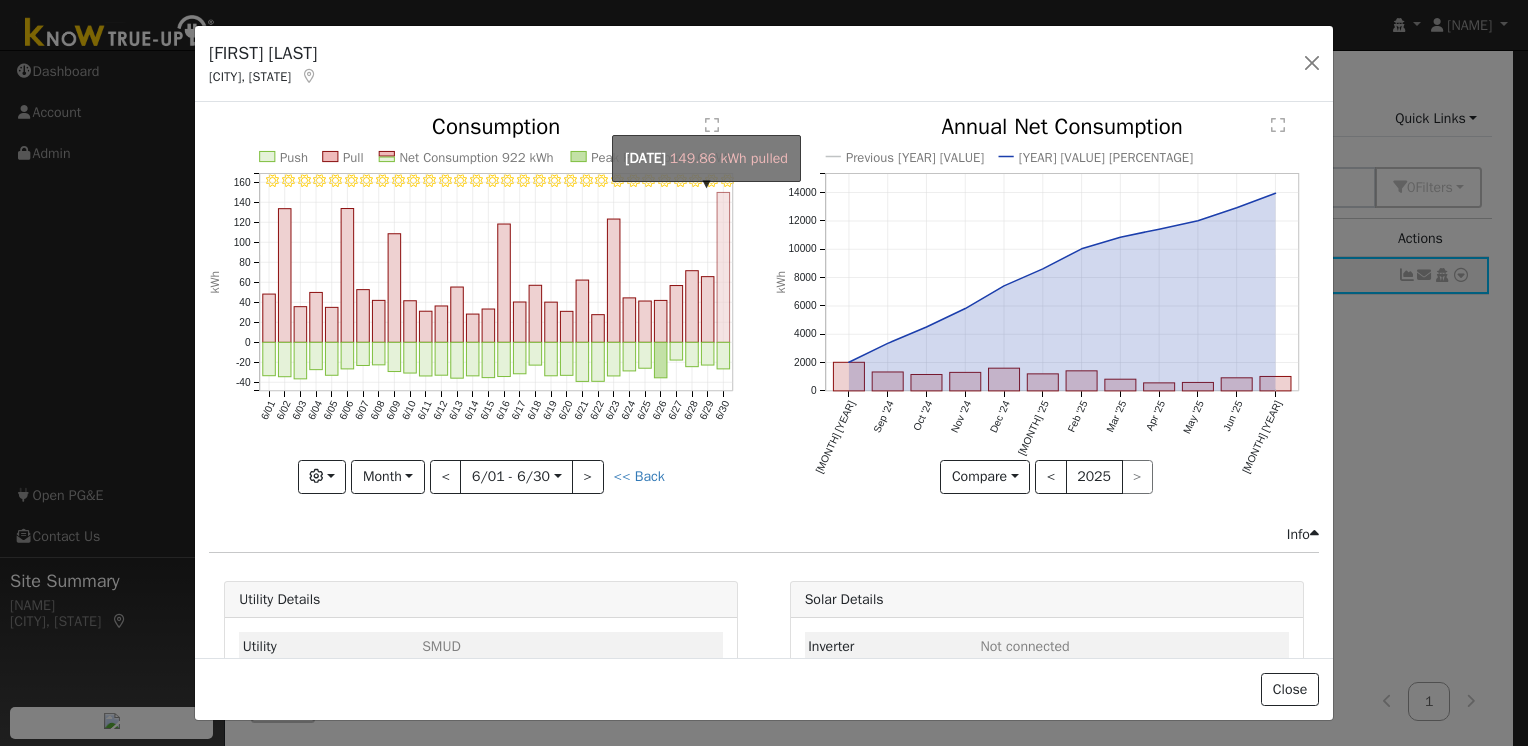 click on "onclick=""" 